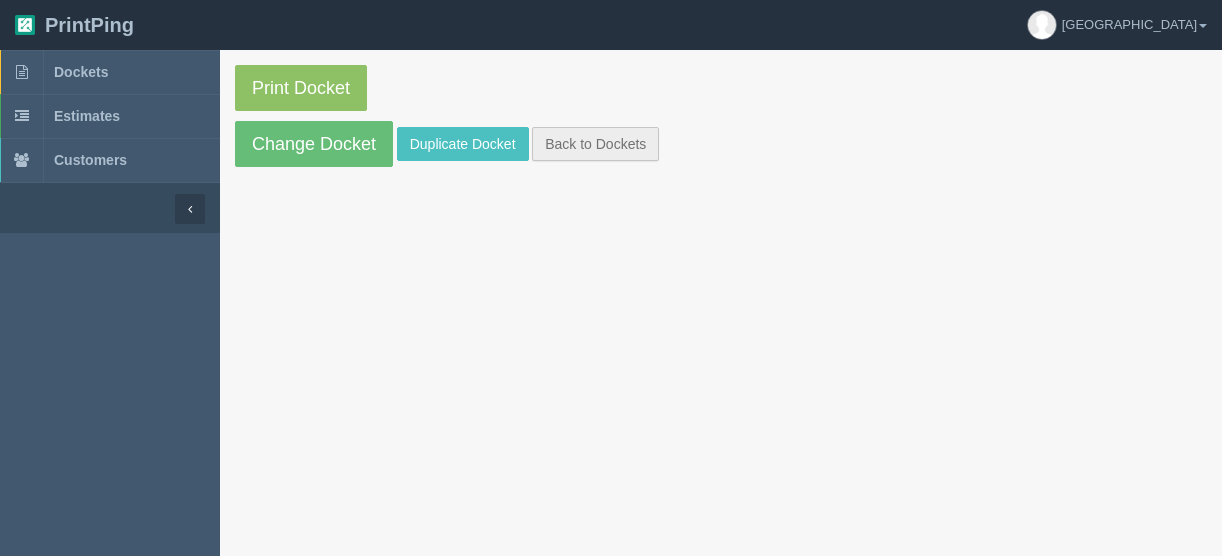 scroll, scrollTop: 0, scrollLeft: 0, axis: both 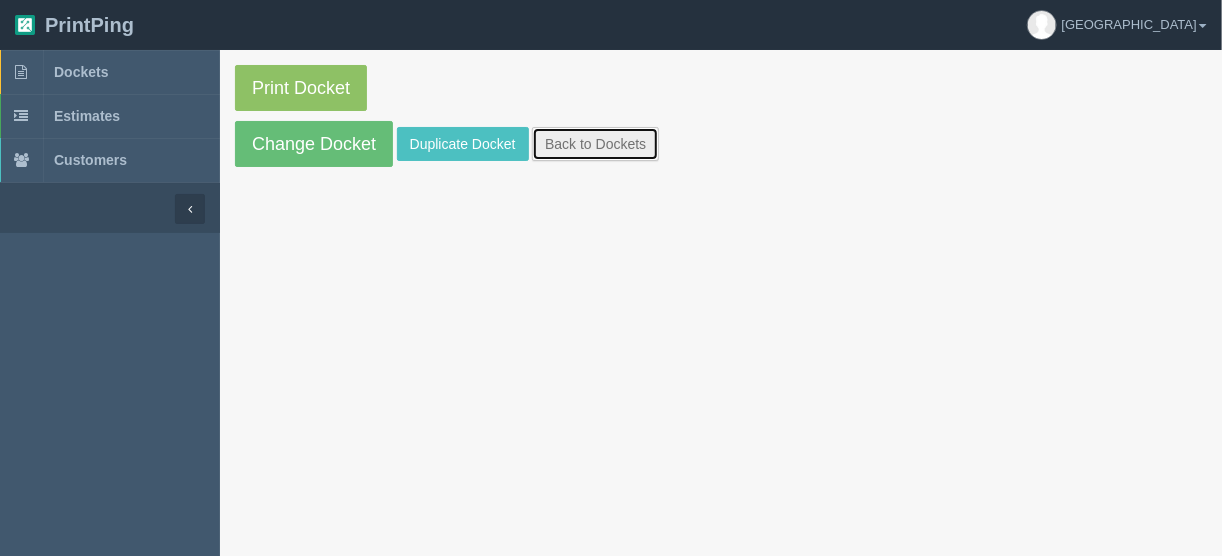 click on "Back to Dockets" at bounding box center [595, 144] 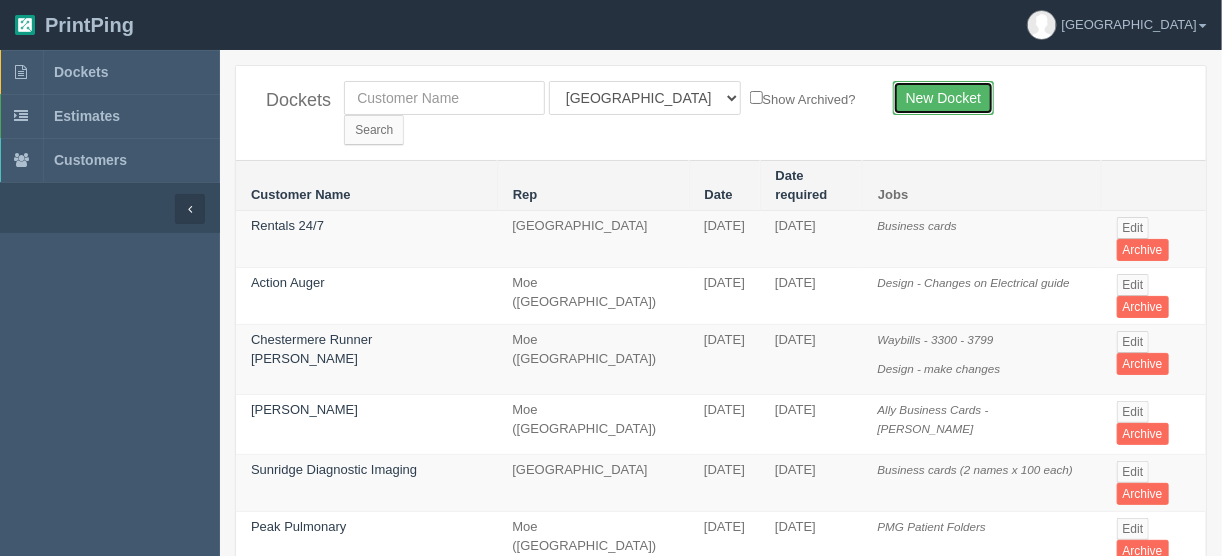 click on "New Docket" at bounding box center [943, 98] 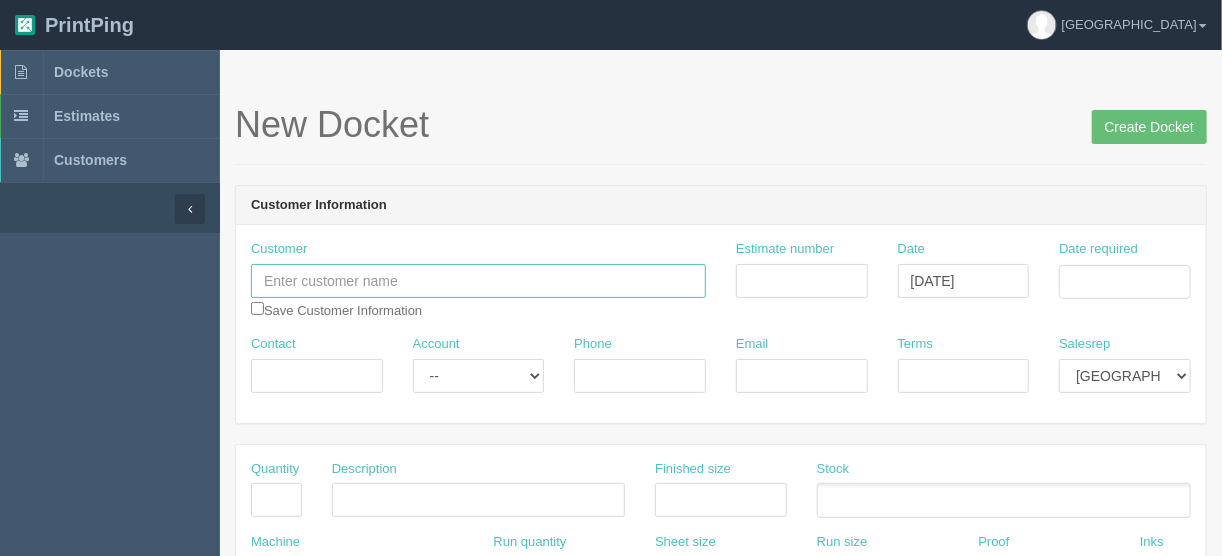 click at bounding box center [478, 281] 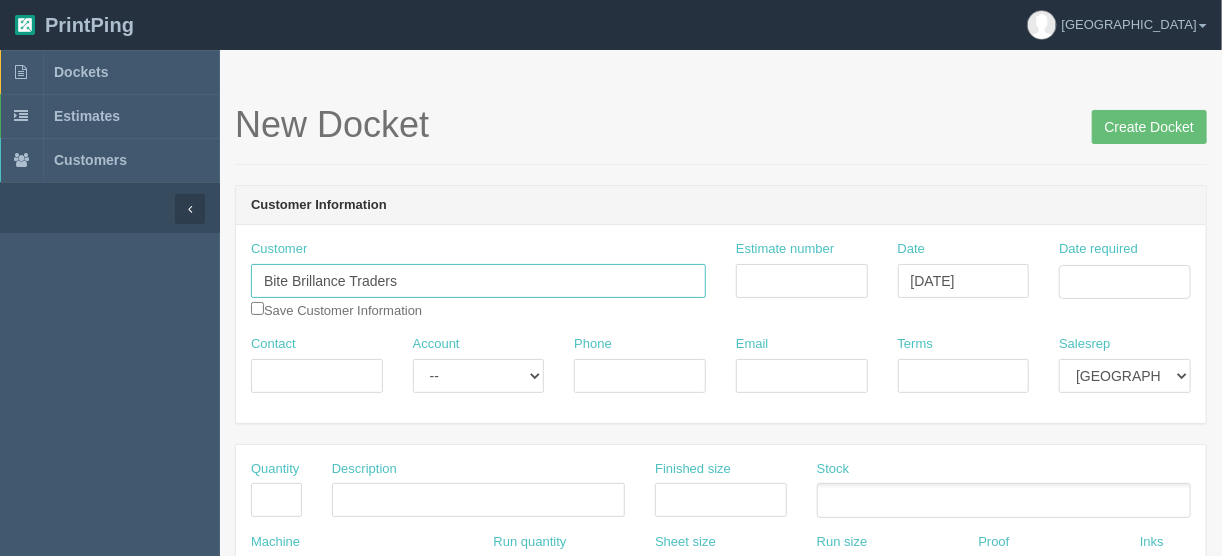 type on "Bite Brillance Traders" 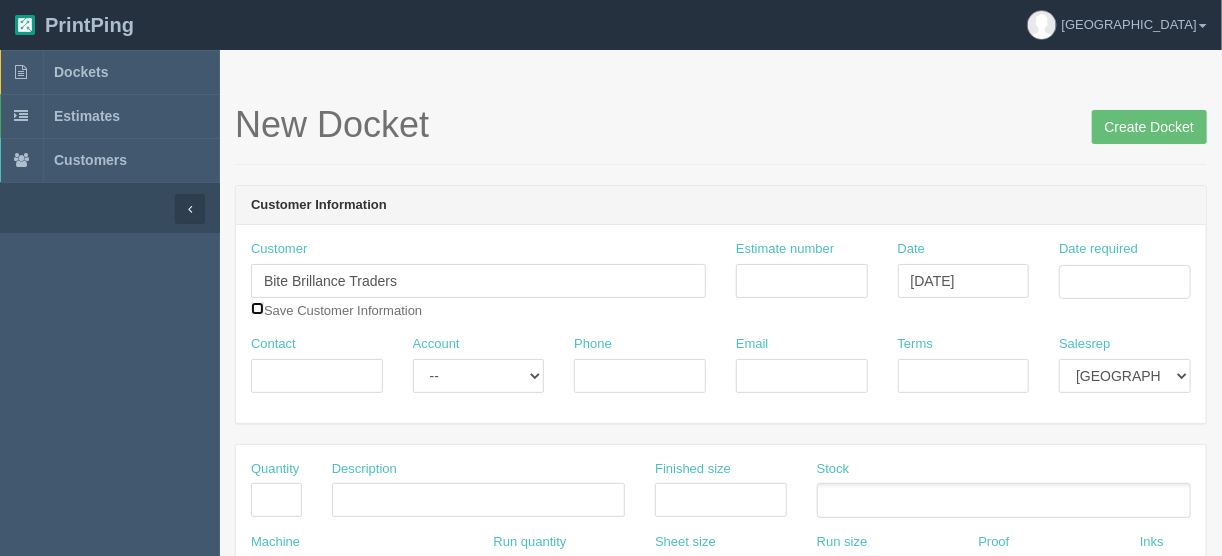click at bounding box center (257, 308) 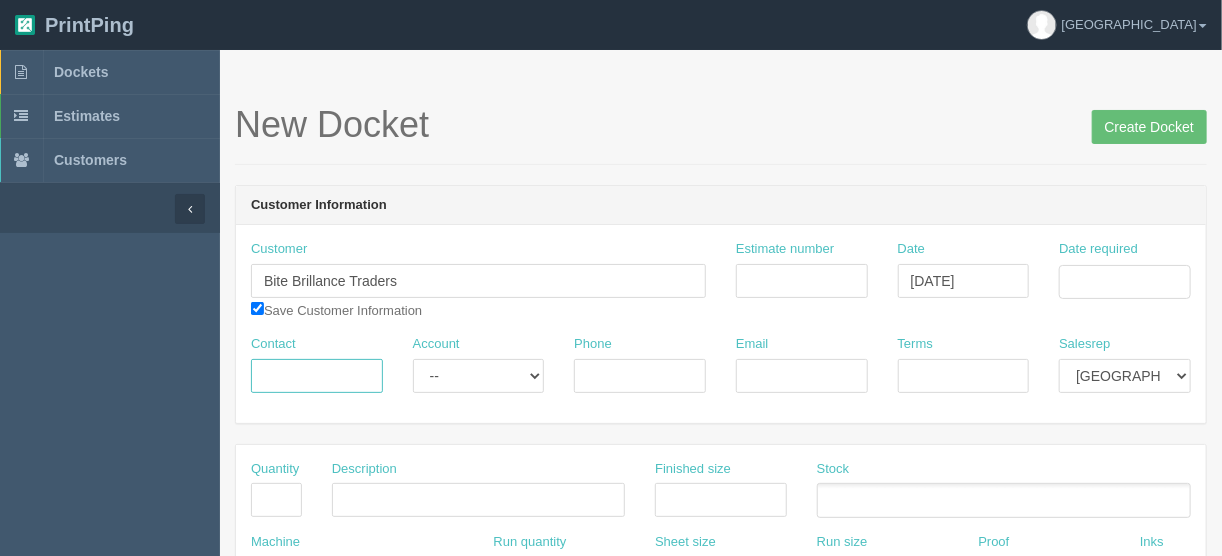 click on "Contact" at bounding box center (317, 376) 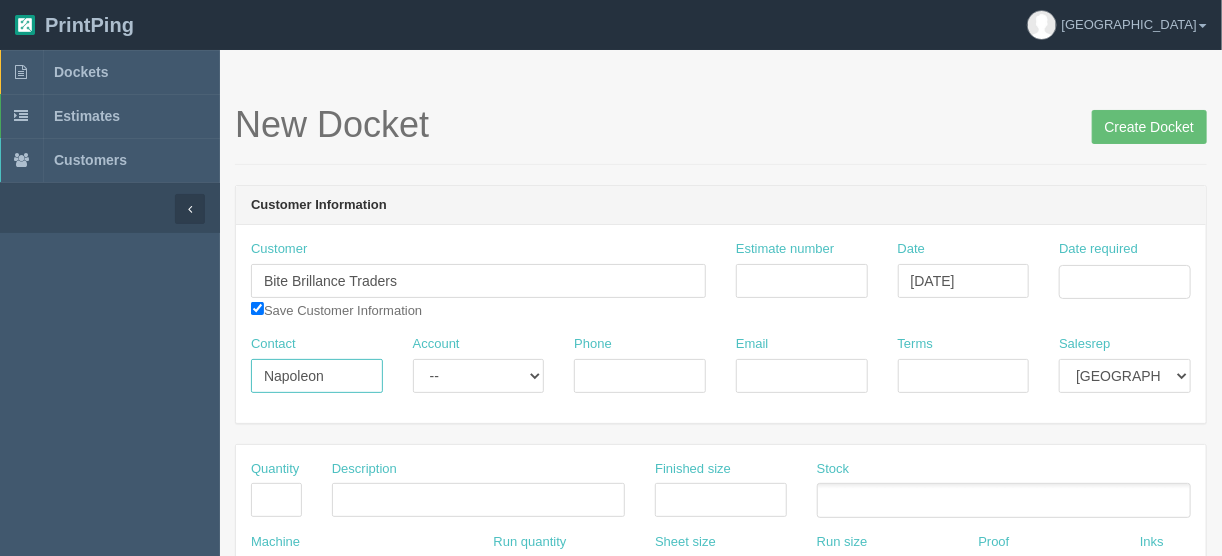 type on "Napoleon" 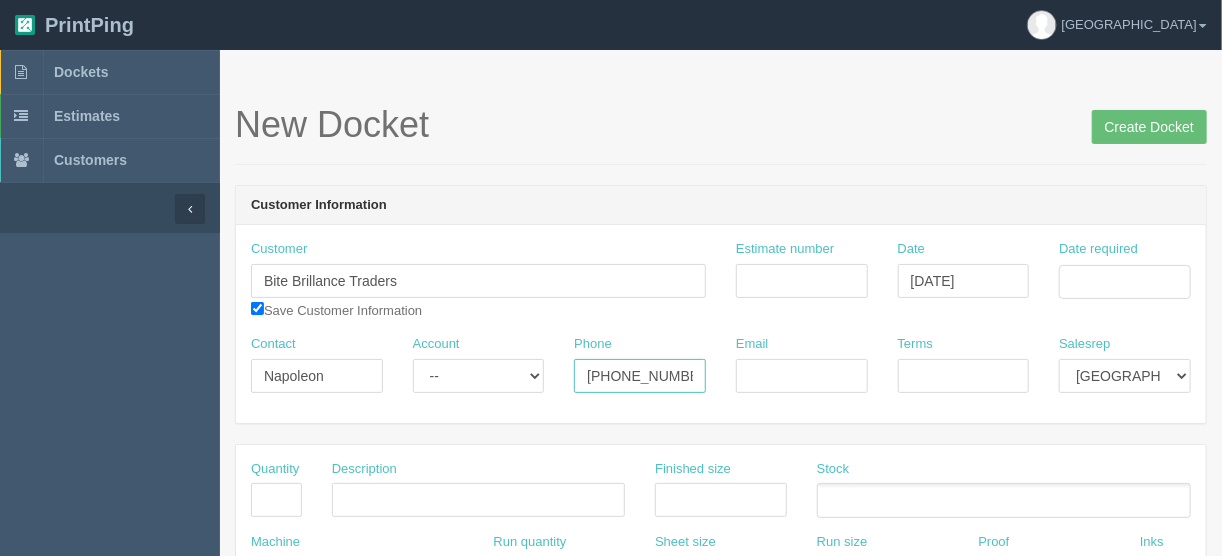type on "403-383-0419" 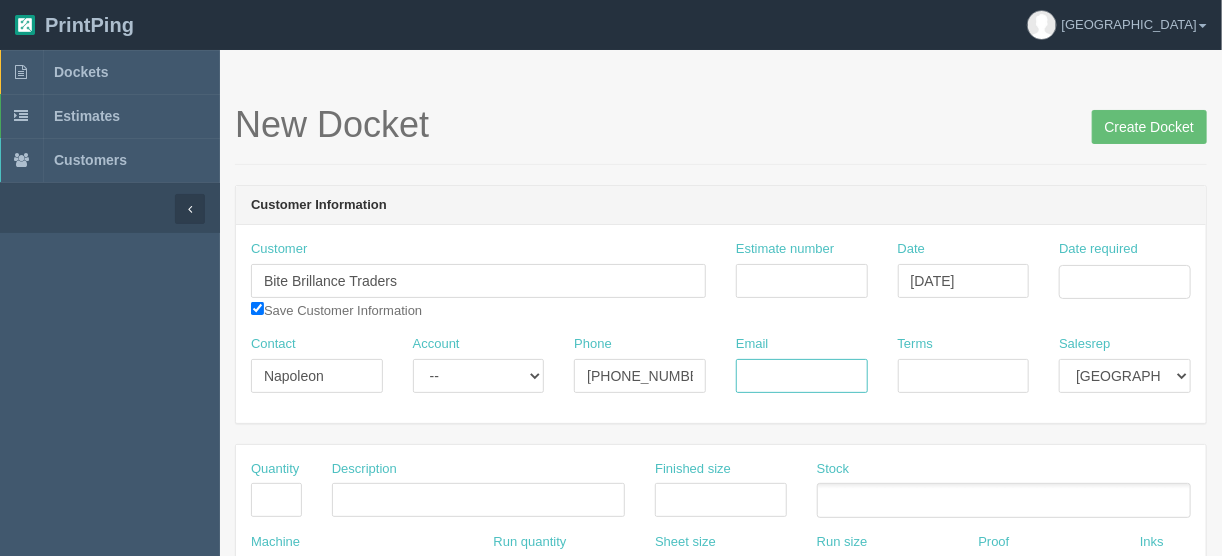 click on "Email" at bounding box center [802, 376] 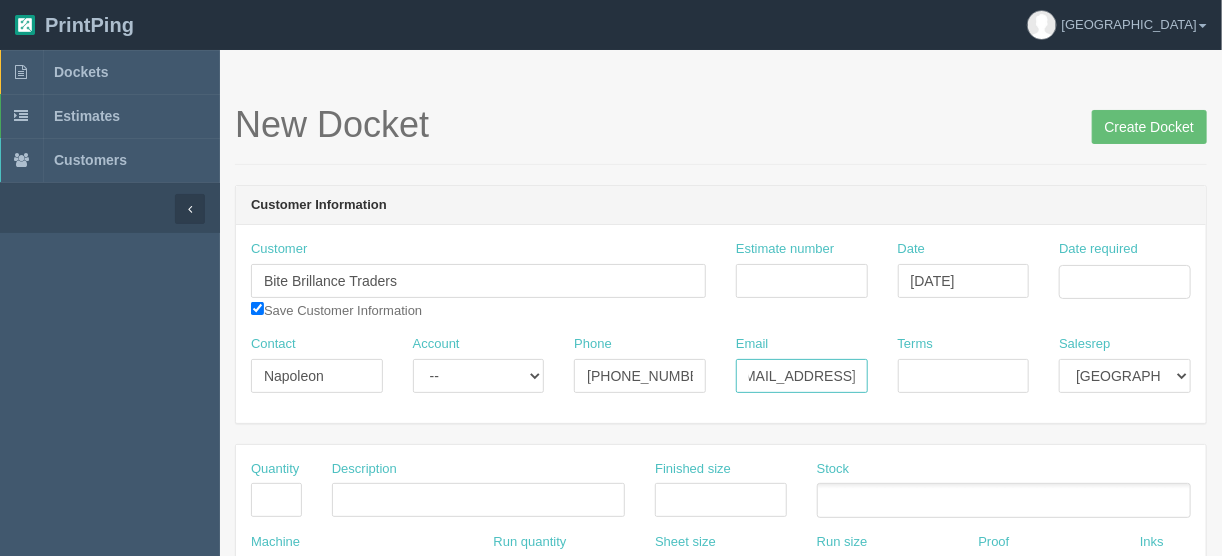 scroll, scrollTop: 0, scrollLeft: 37, axis: horizontal 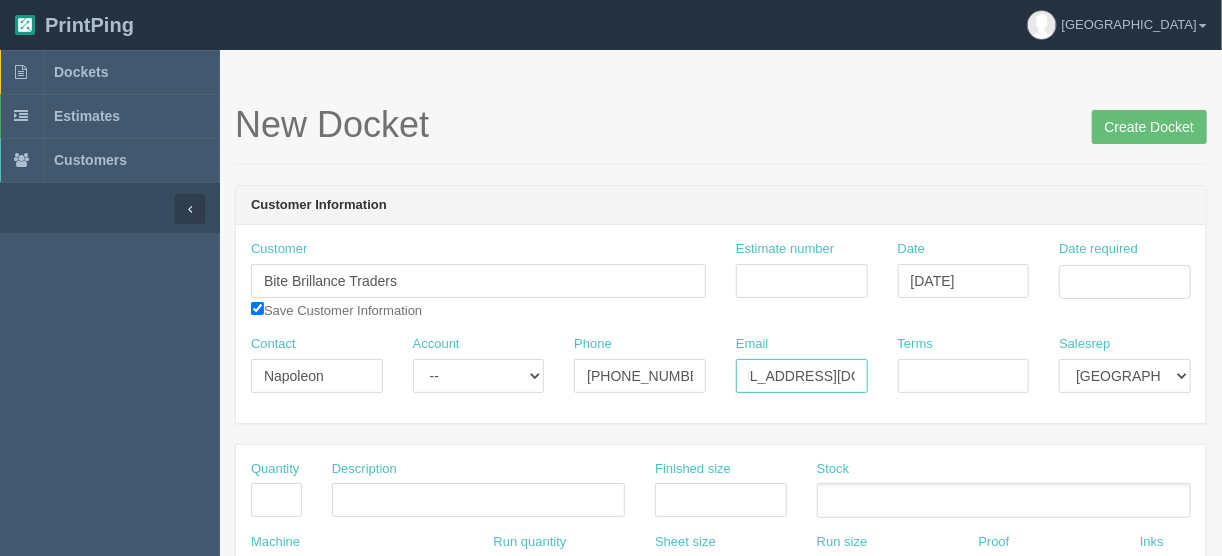 type on "napreg987@gmail.com" 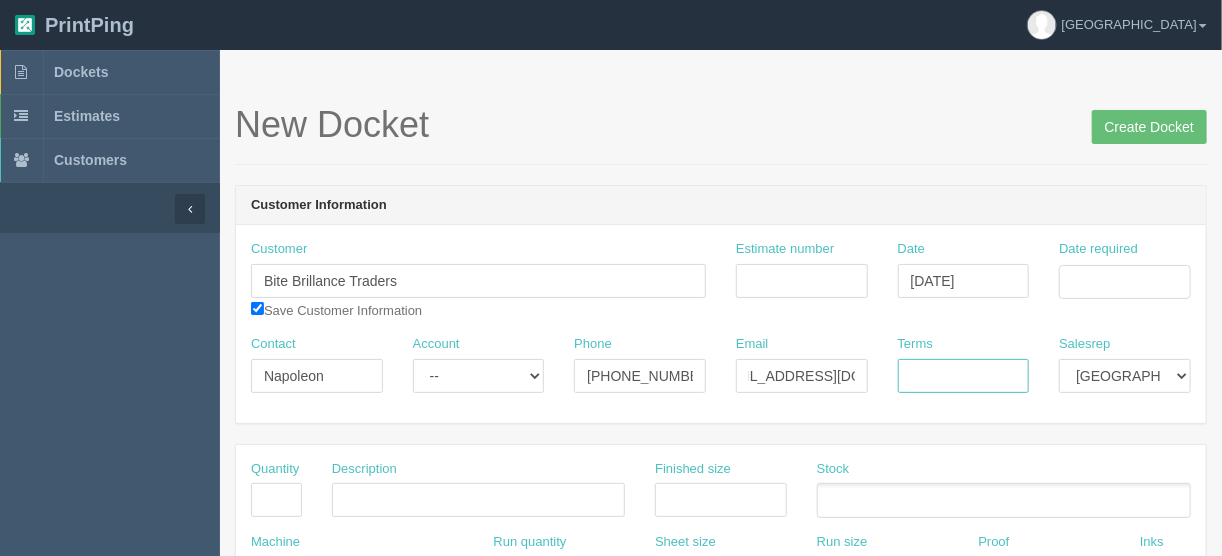 scroll, scrollTop: 0, scrollLeft: 0, axis: both 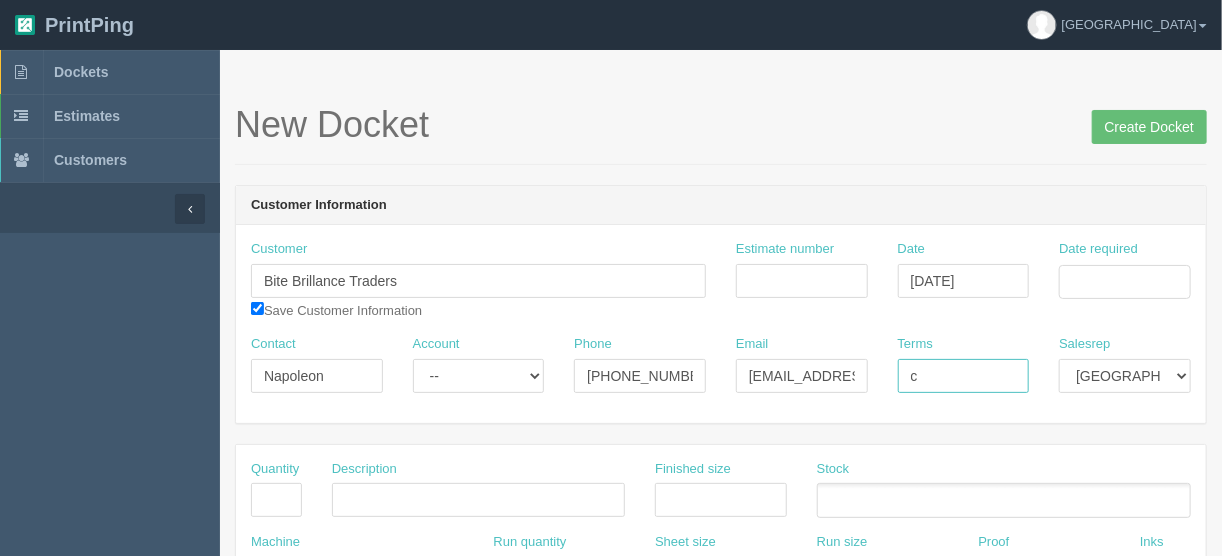type on "COD" 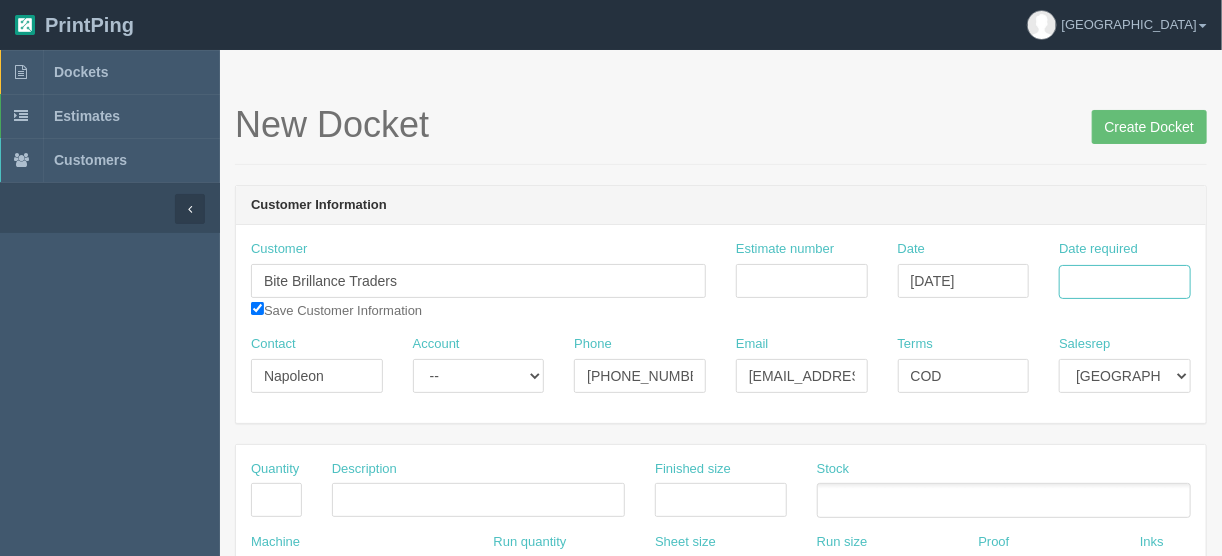 click on "Date required" at bounding box center [1125, 282] 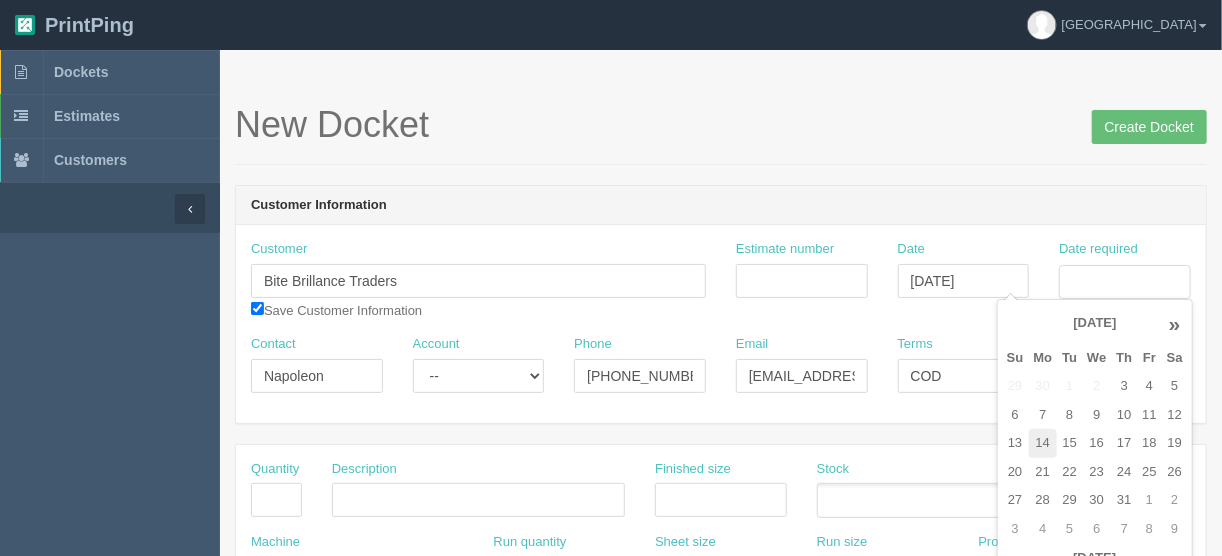 click on "14" at bounding box center [1043, 443] 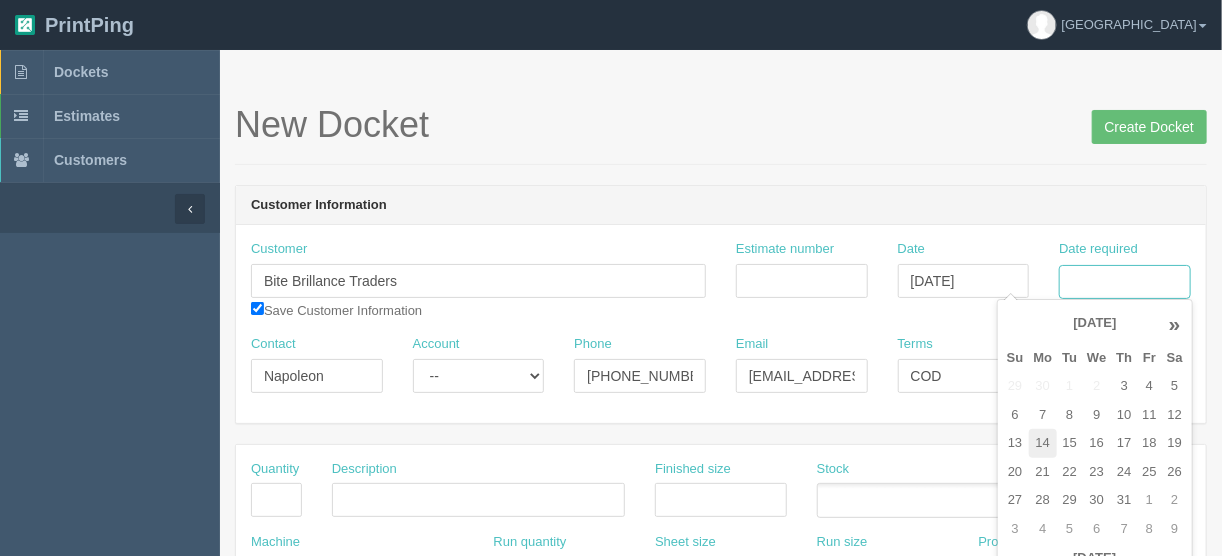 type on "[DATE]" 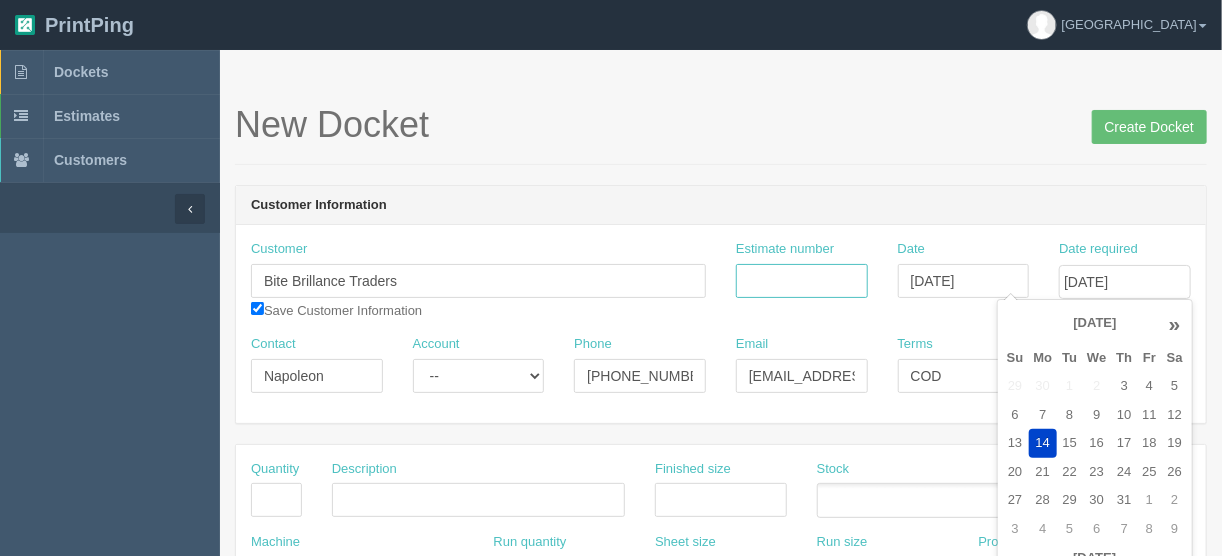 click on "Estimate number" at bounding box center (802, 281) 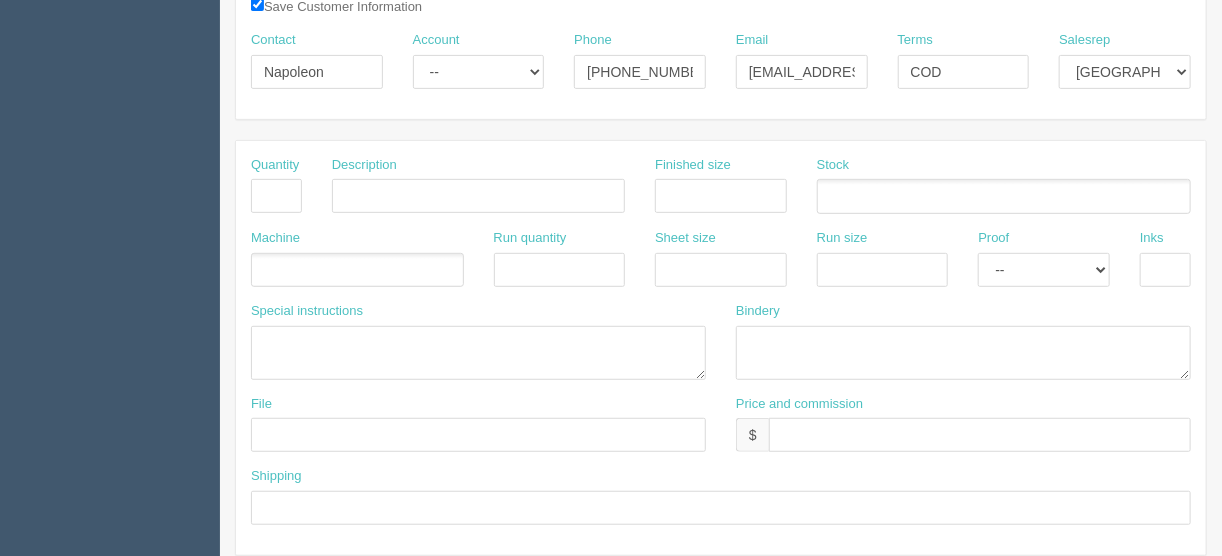 scroll, scrollTop: 320, scrollLeft: 0, axis: vertical 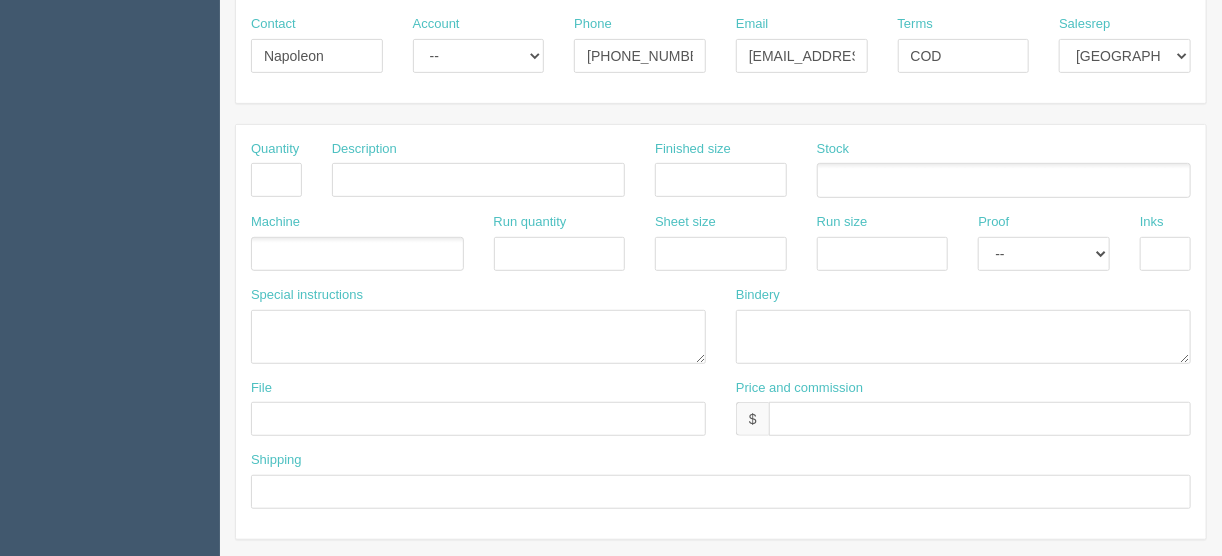 type on "091670" 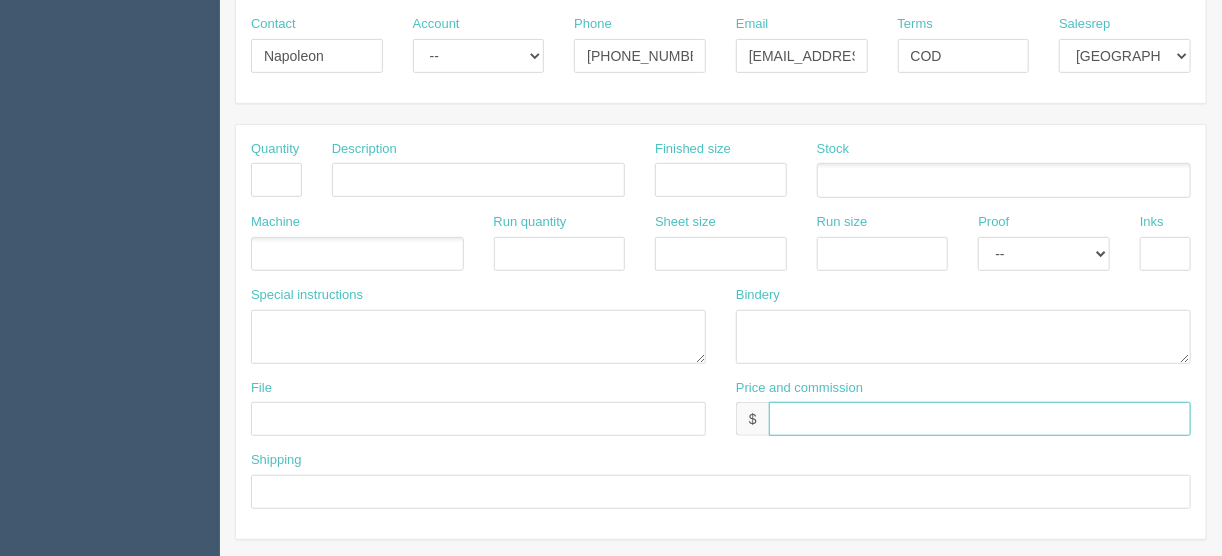 click at bounding box center [980, 419] 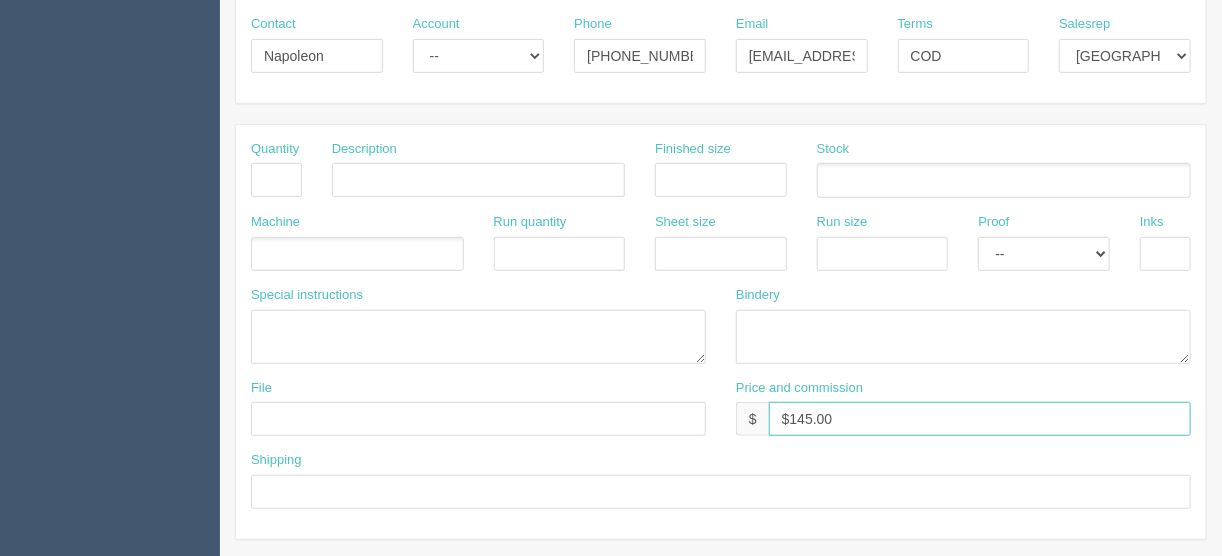 type on "$145.00 | FL $7.25 | $51.74" 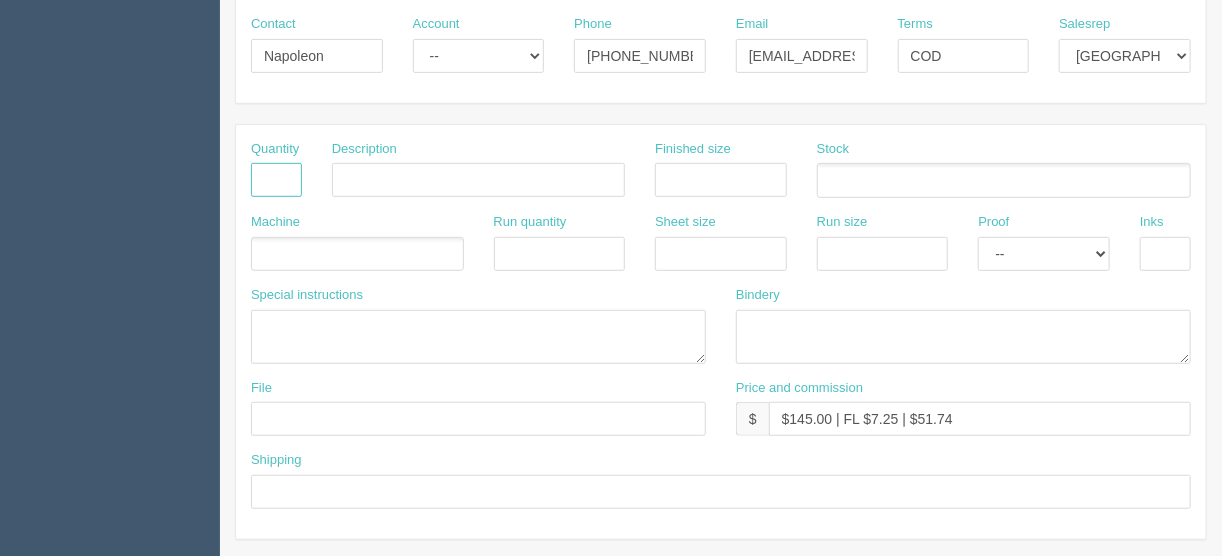 click at bounding box center [276, 180] 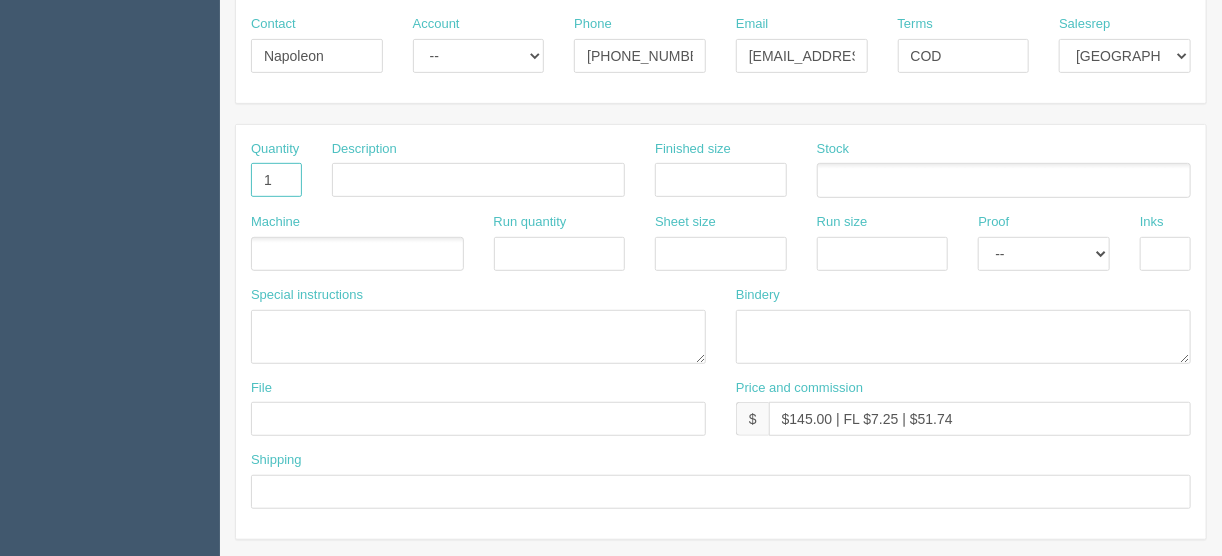 type on "1" 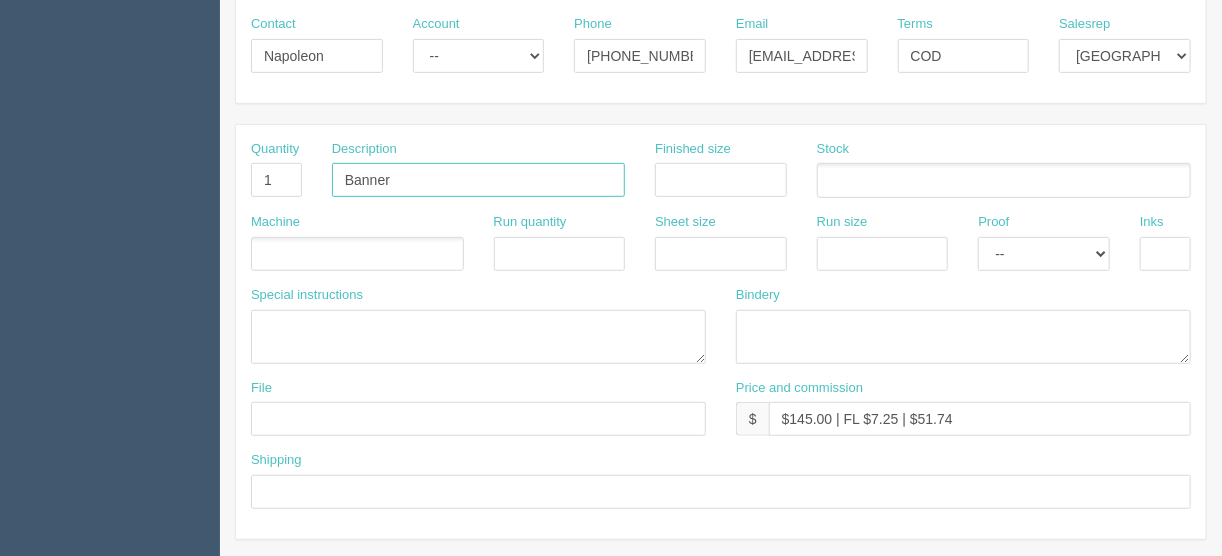type on "Banner" 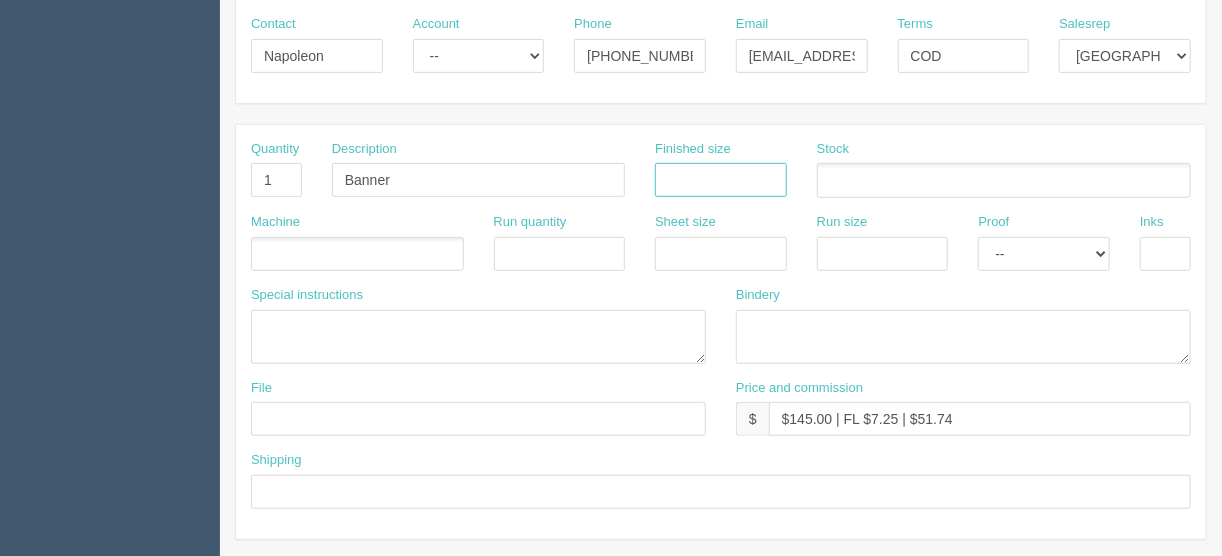 click at bounding box center (721, 180) 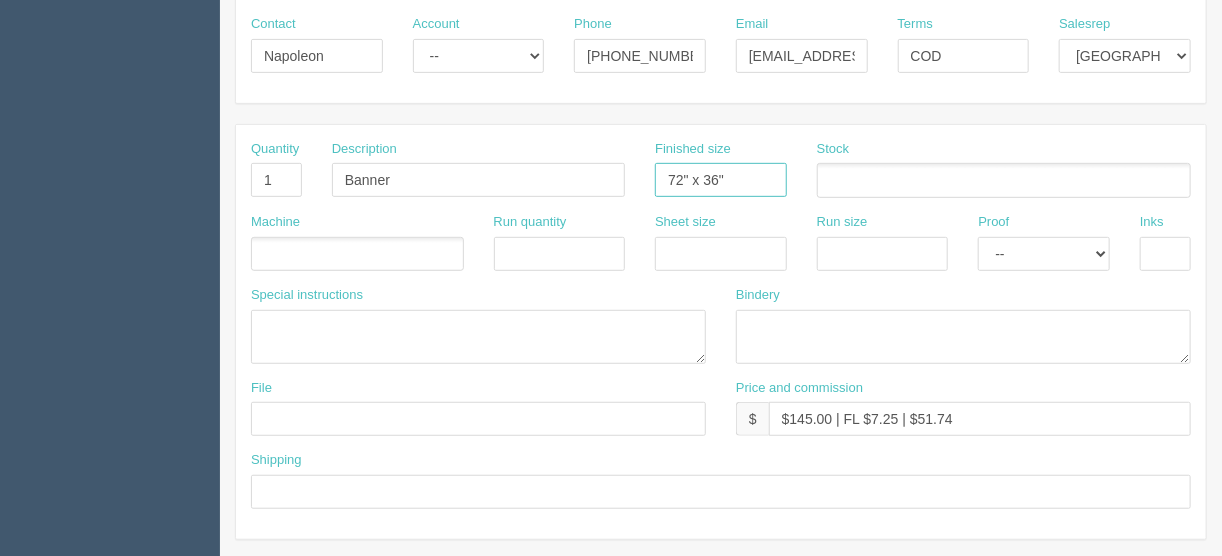 type on "72" x 36"" 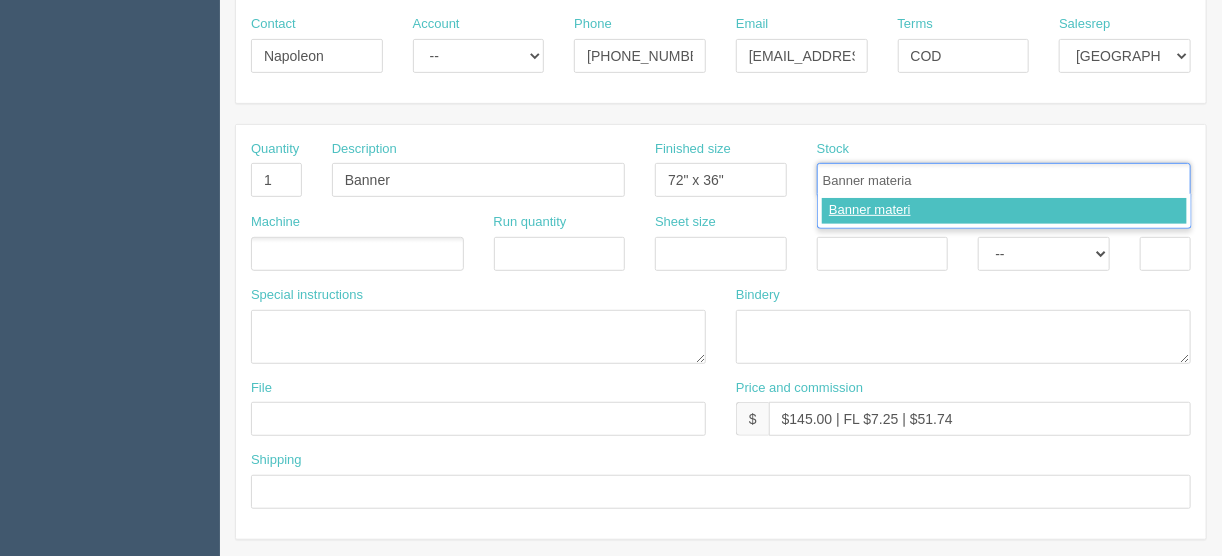 type on "Banner material" 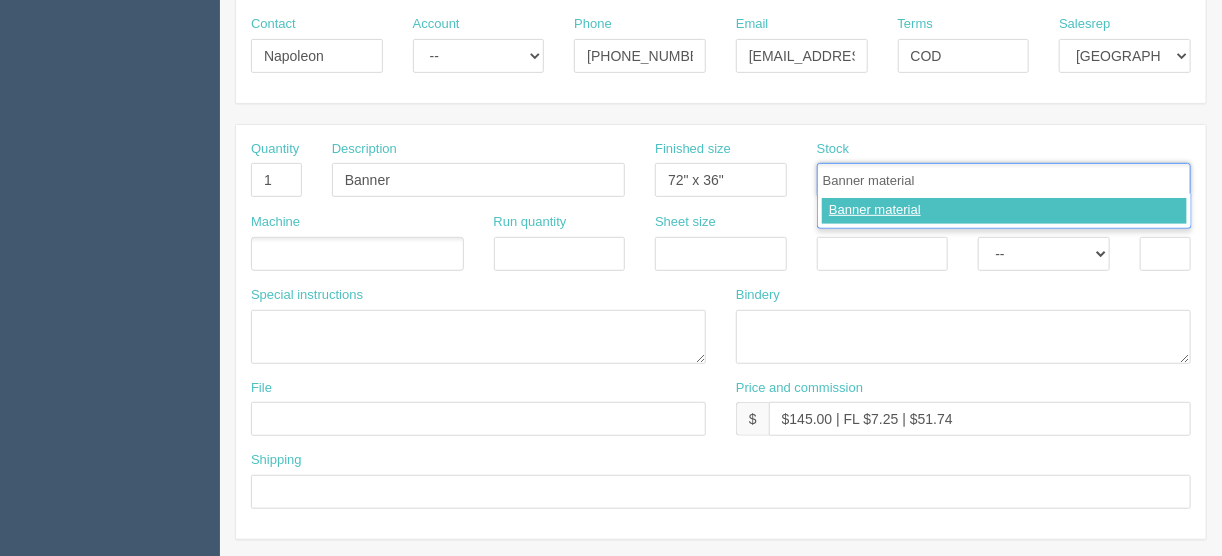 type 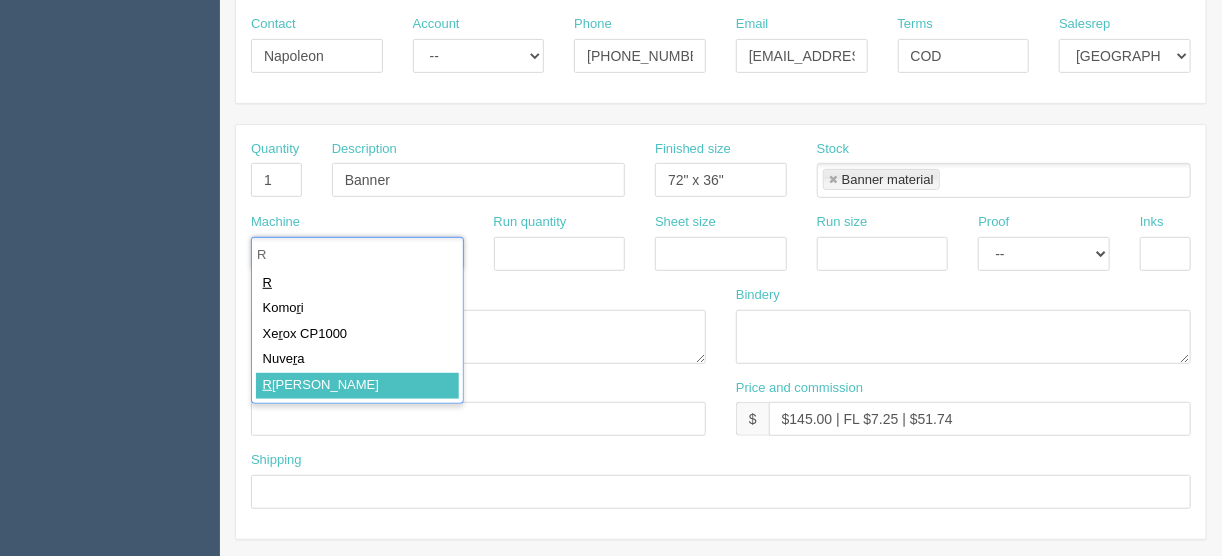 type on "R" 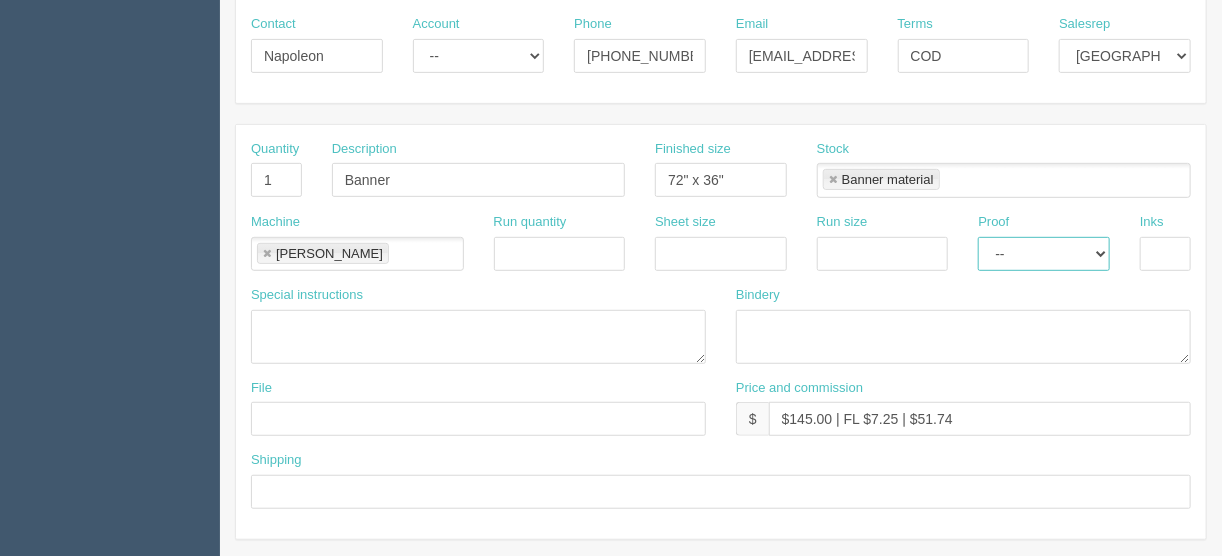 click on "--
Email
Hard Copy" at bounding box center [1044, 254] 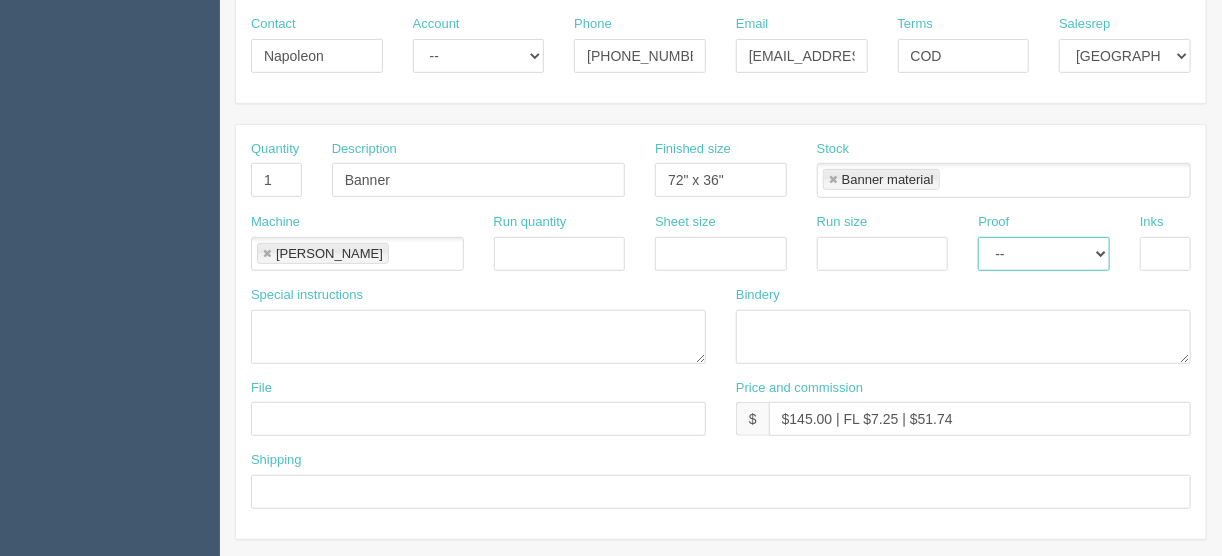 select on "Hard Copy" 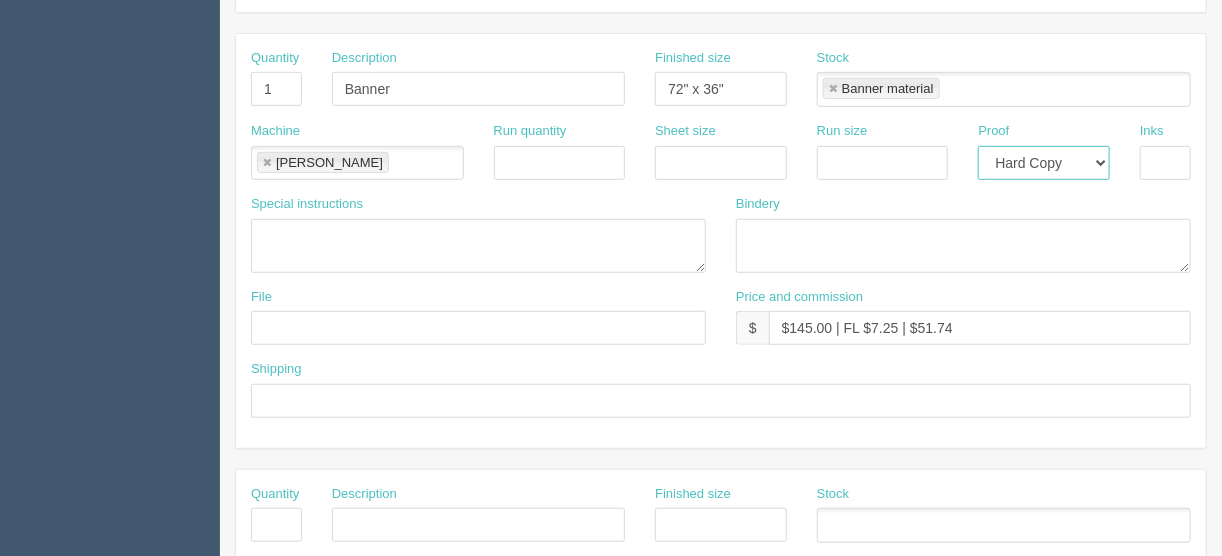 scroll, scrollTop: 480, scrollLeft: 0, axis: vertical 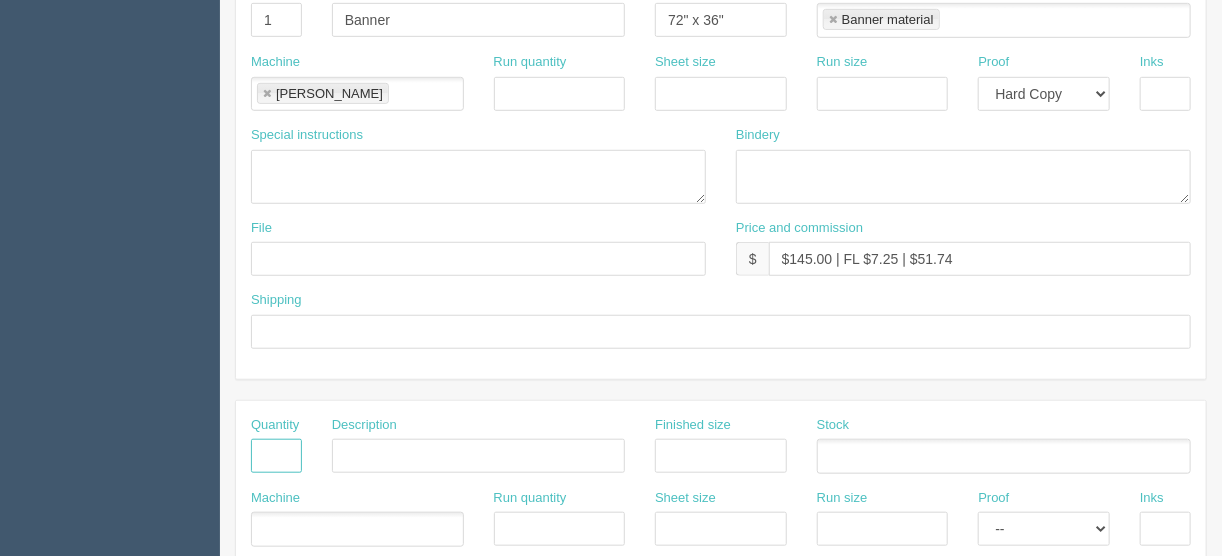 click at bounding box center [276, 456] 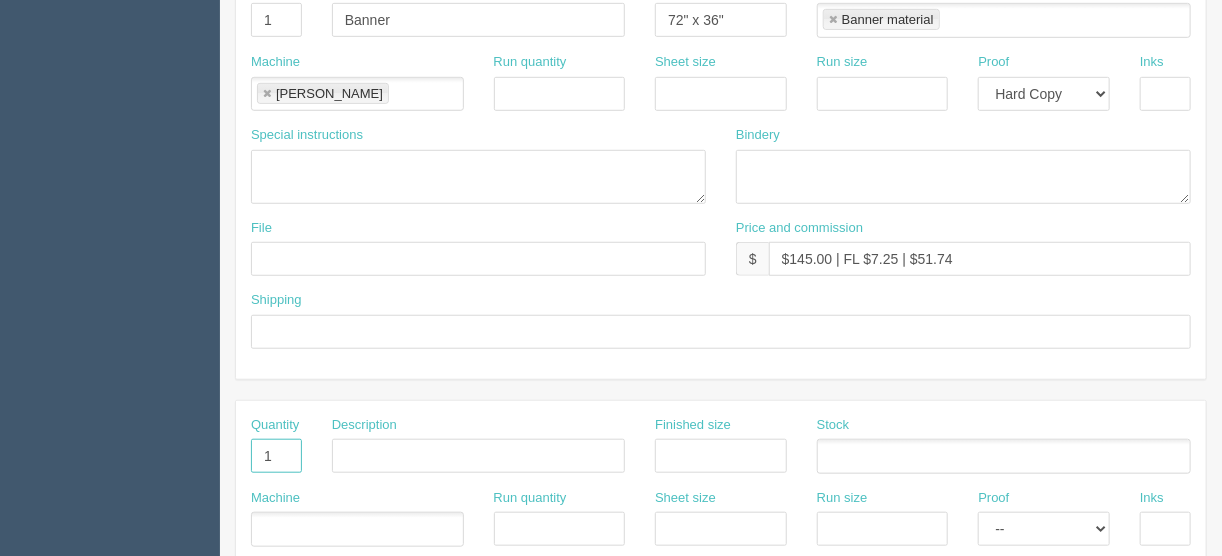 type on "1" 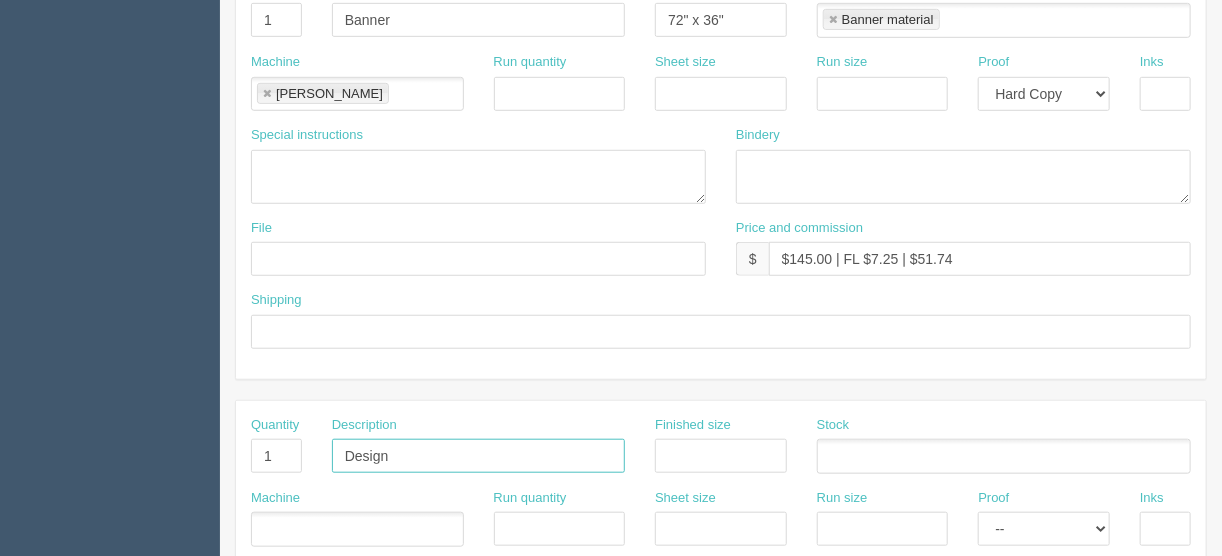 type on "Design - create artwork" 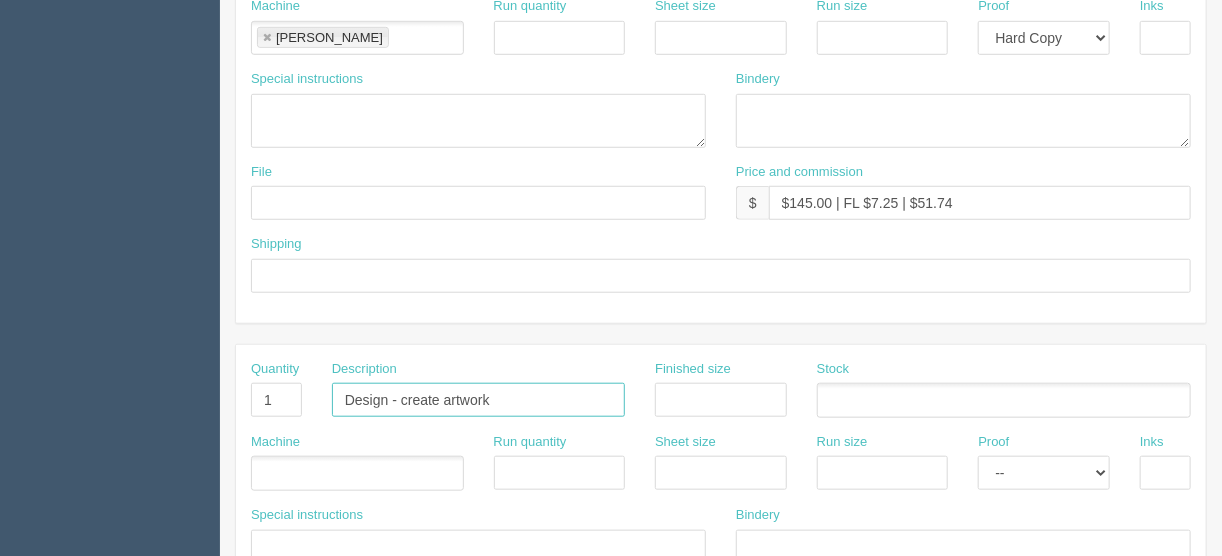 scroll, scrollTop: 560, scrollLeft: 0, axis: vertical 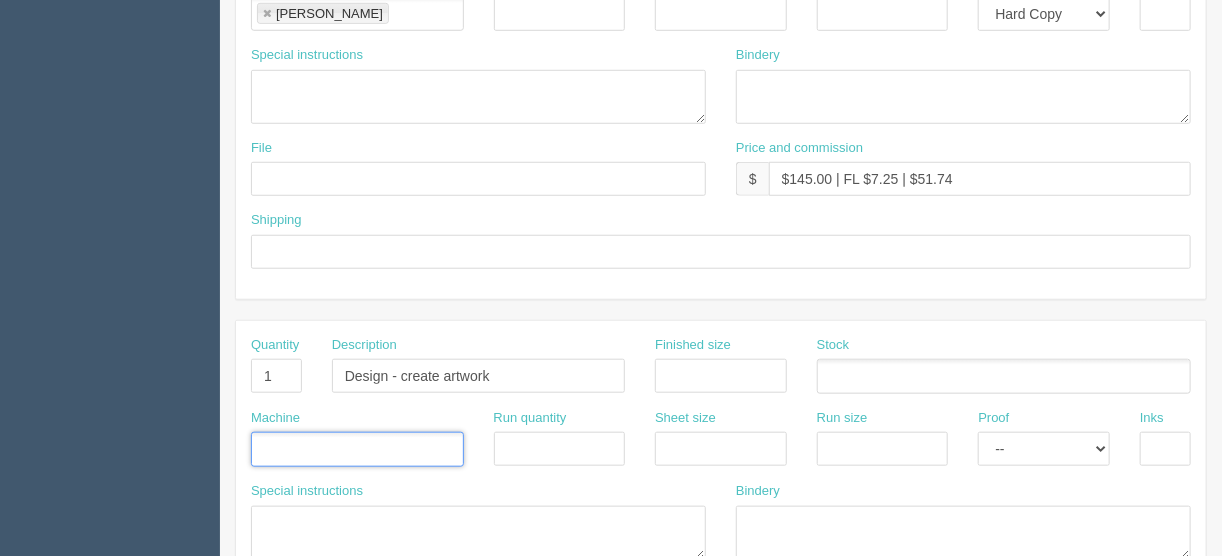 drag, startPoint x: 266, startPoint y: 442, endPoint x: 298, endPoint y: 453, distance: 33.83785 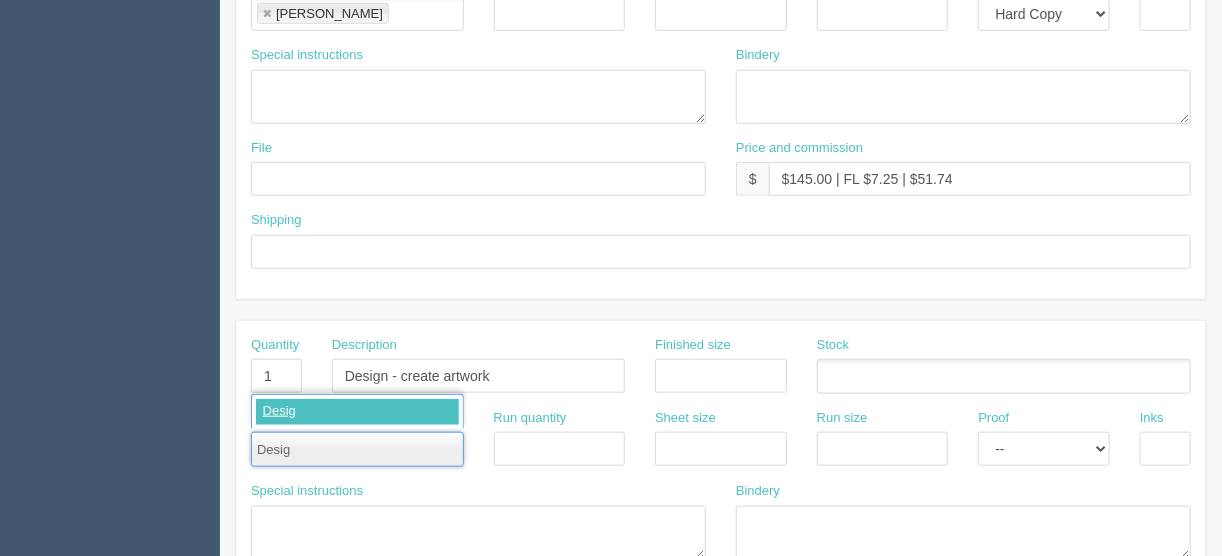 type on "Design" 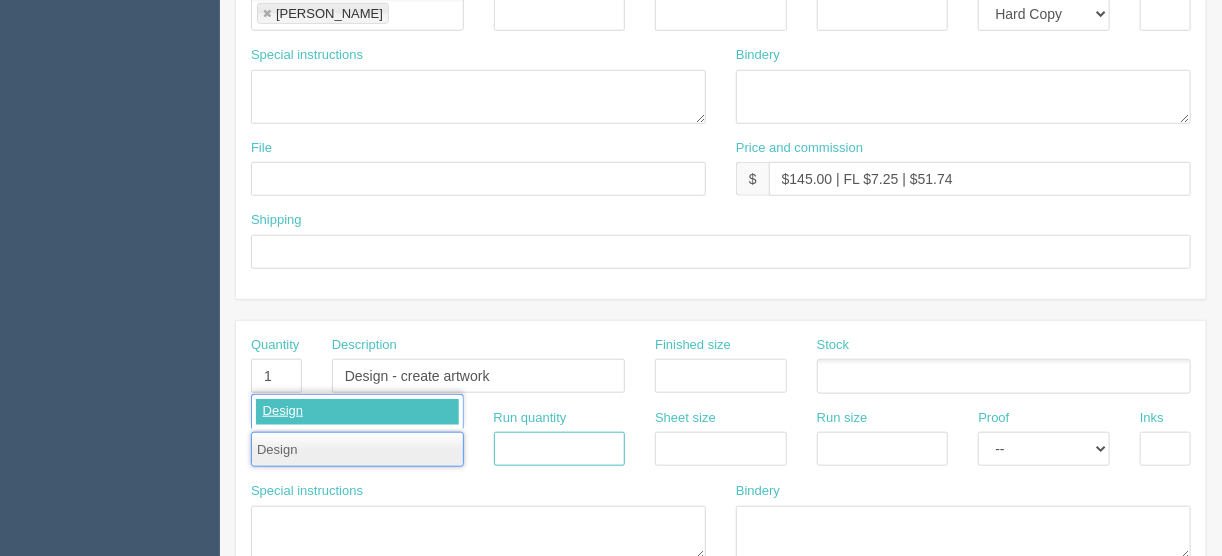 type 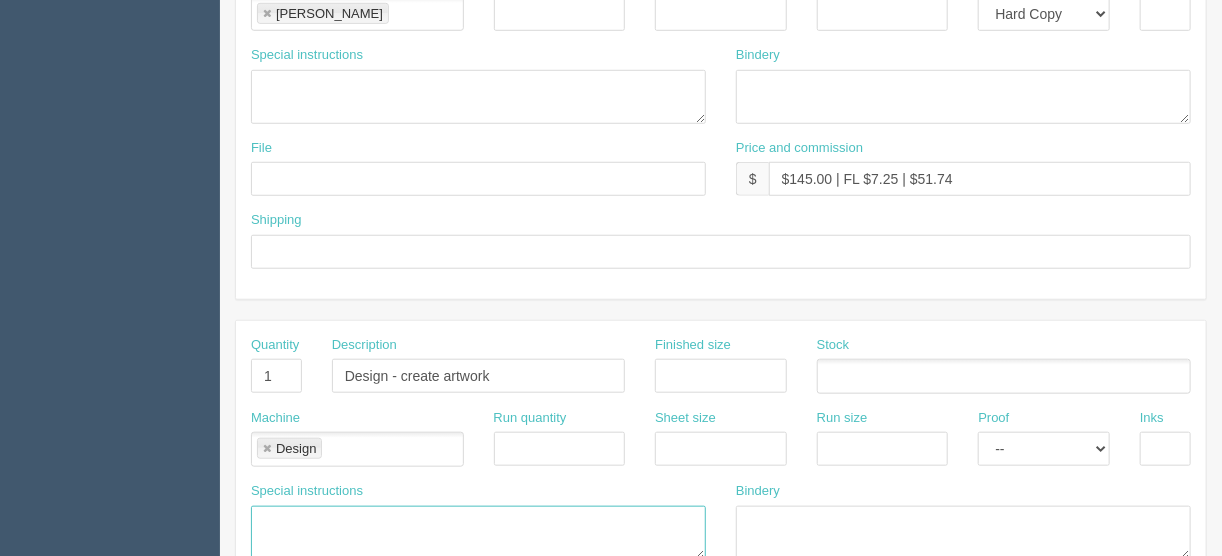 click at bounding box center (478, 533) 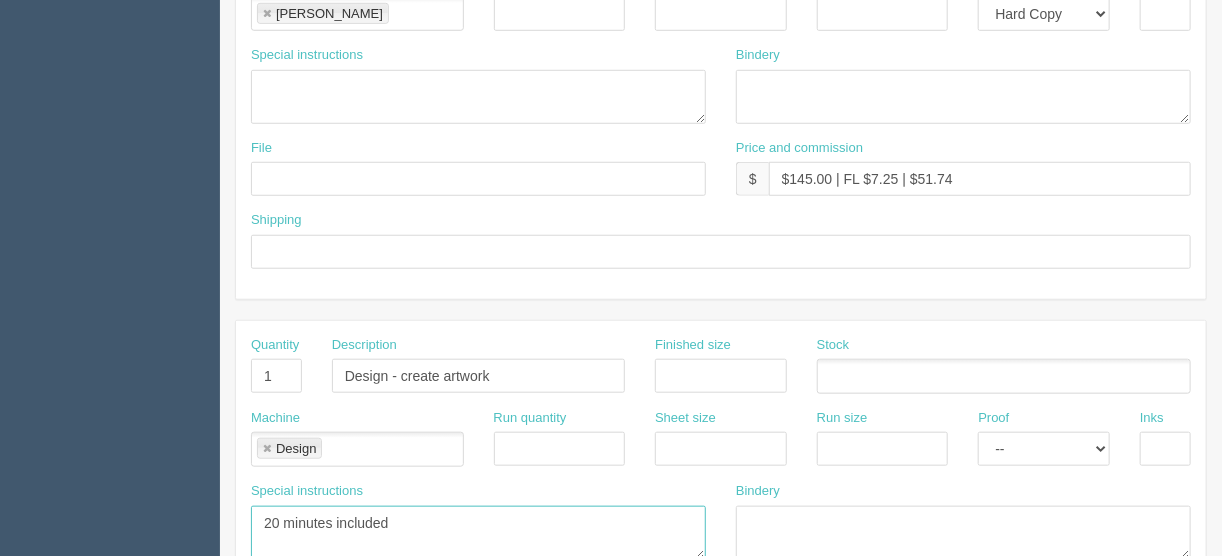type on "20 minutes included" 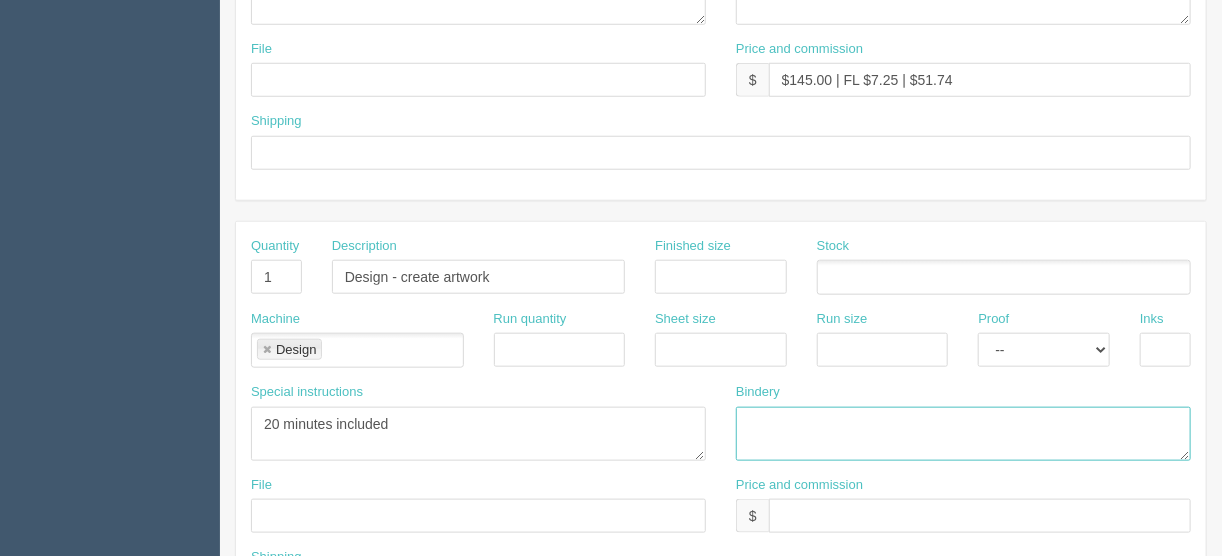 scroll, scrollTop: 720, scrollLeft: 0, axis: vertical 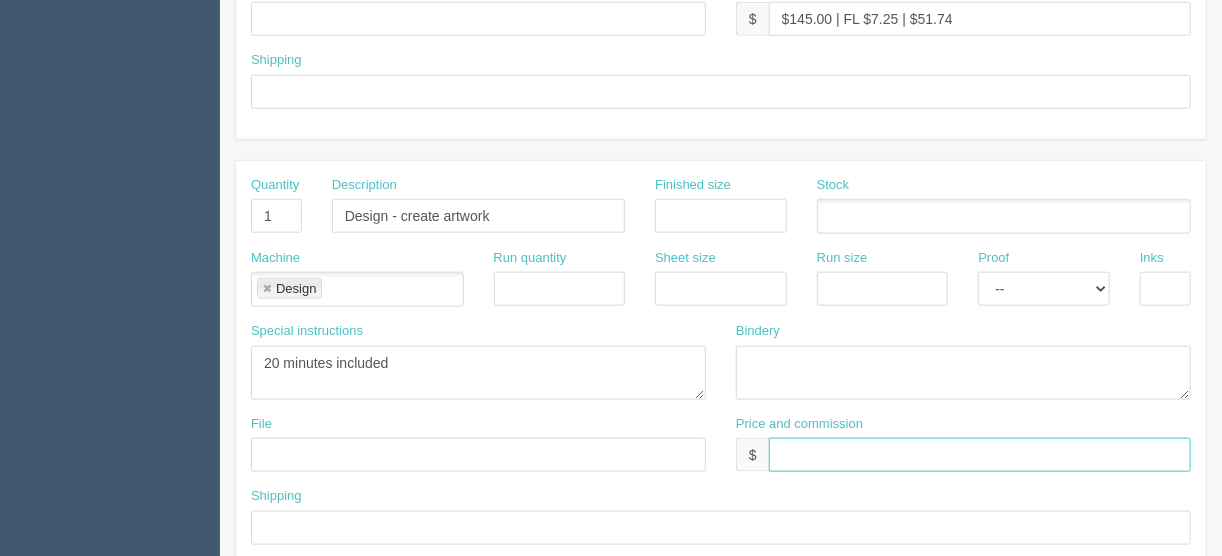 click at bounding box center (980, 455) 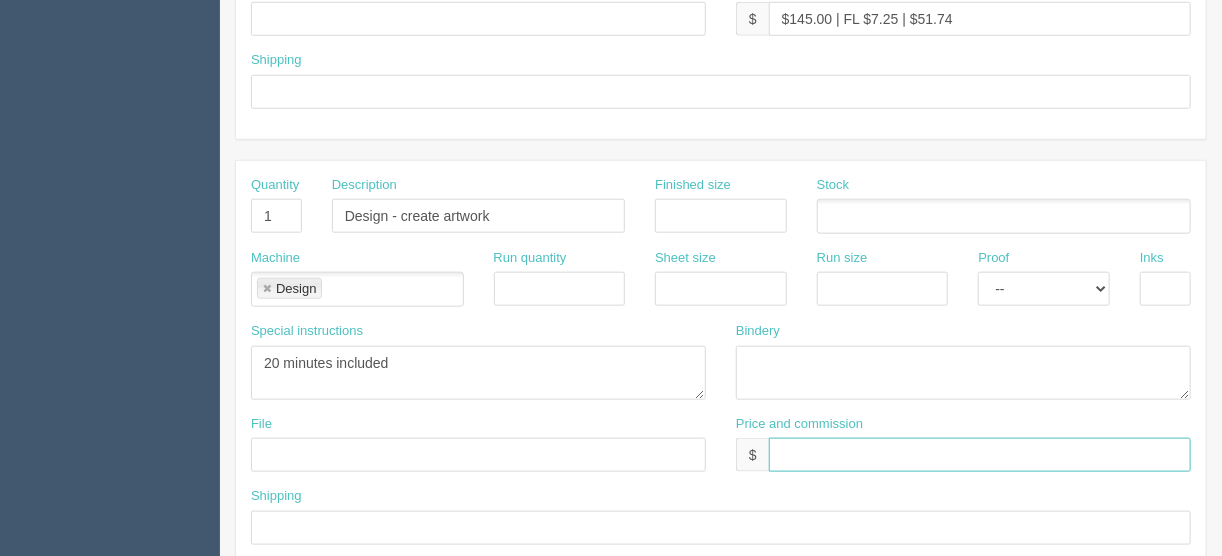 type on "$included above" 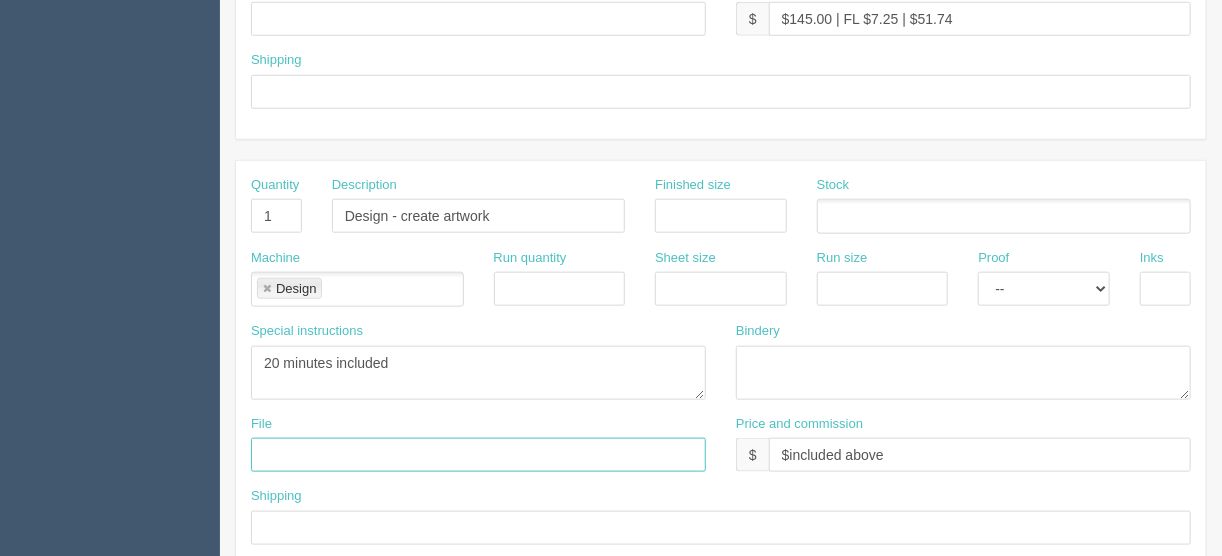 click at bounding box center (478, 455) 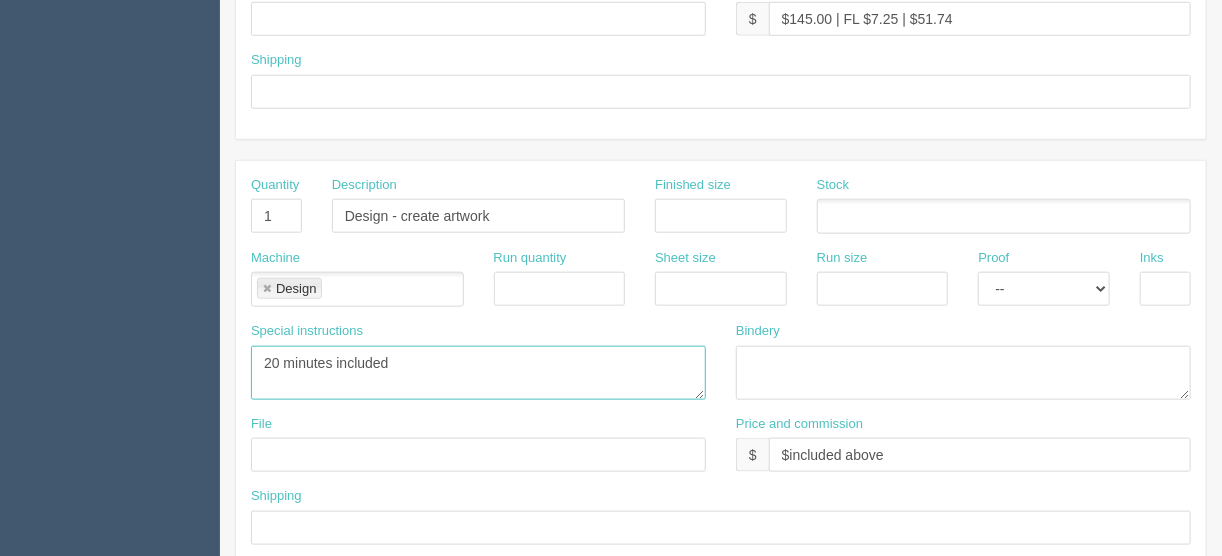 click on "20 minutes included" at bounding box center (478, 373) 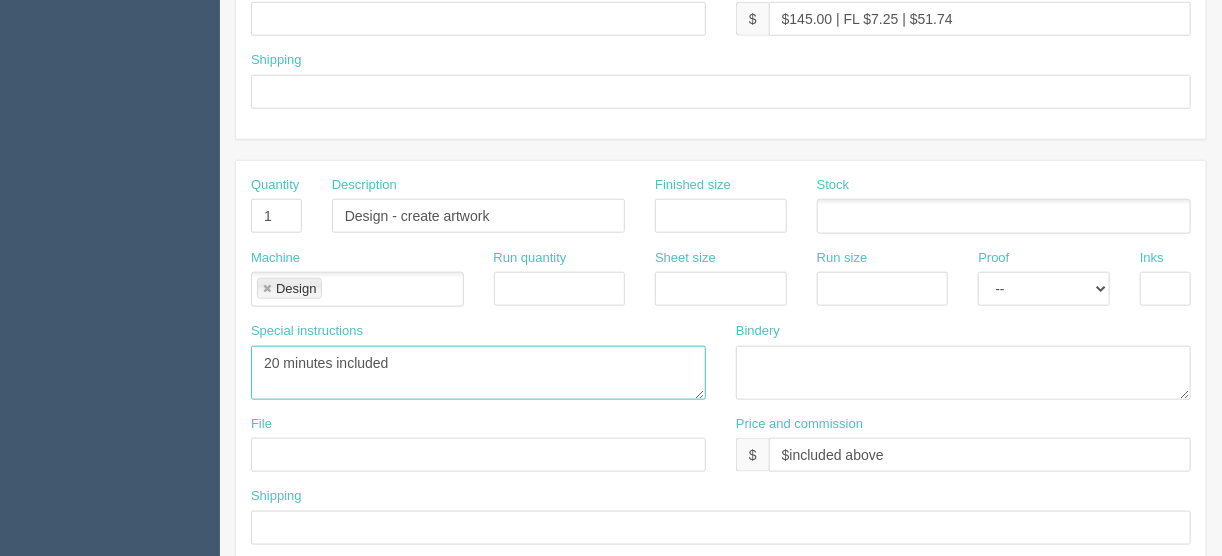 click on "20 minutes included" at bounding box center (478, 373) 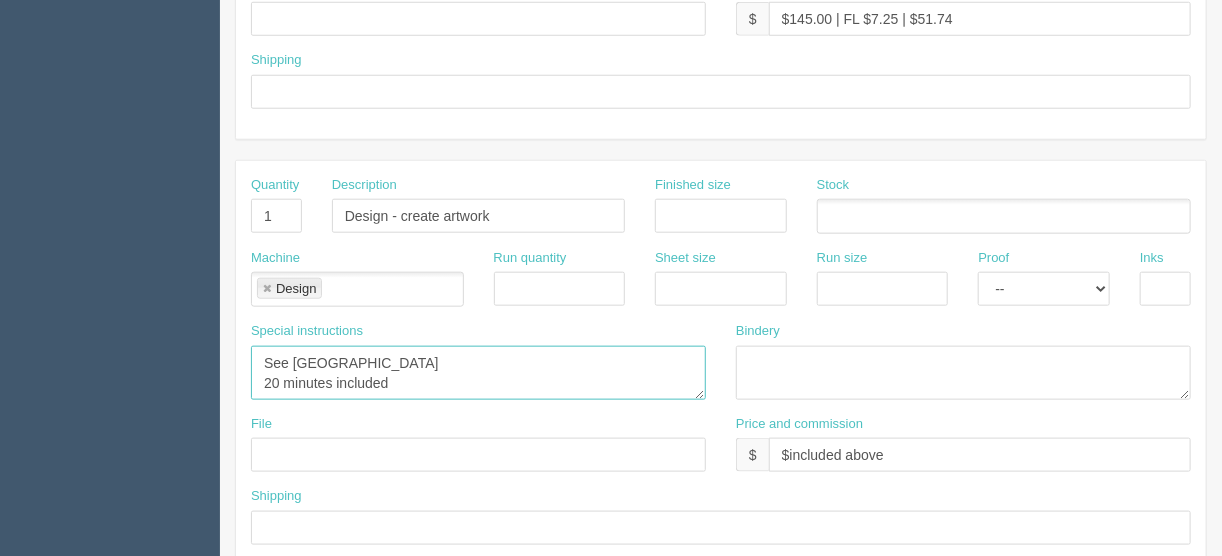 type on "See France
20 minutes included" 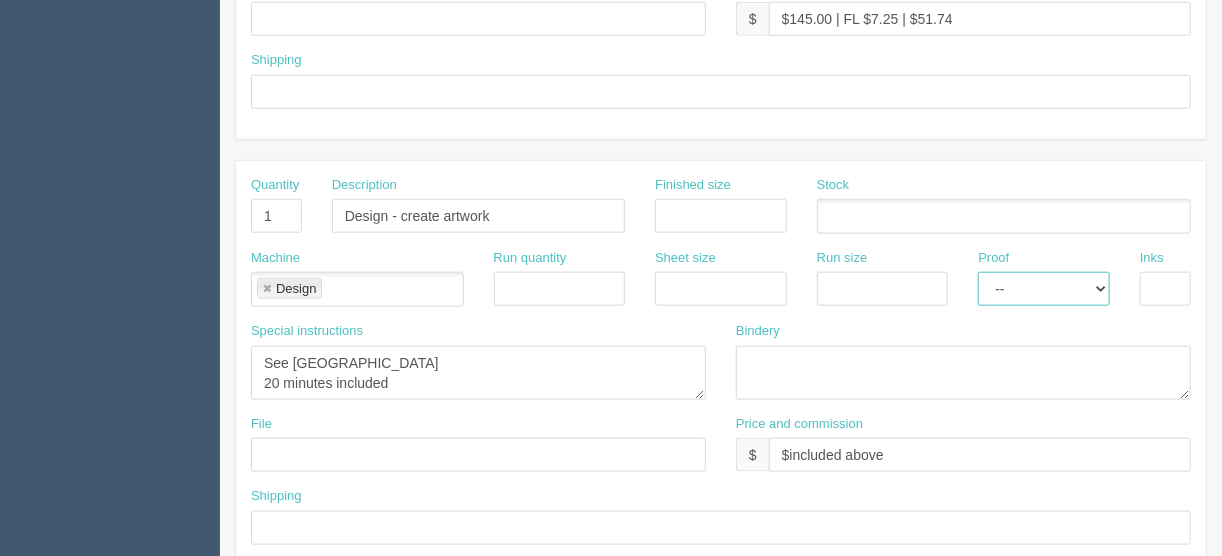 click on "--
Email
Hard Copy" at bounding box center [1044, 289] 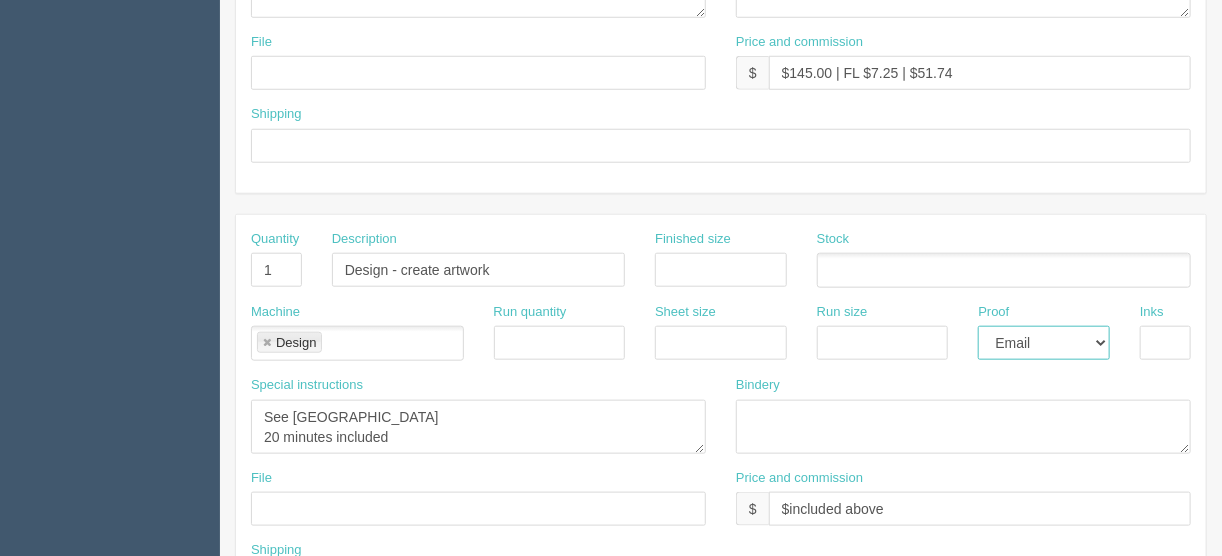 scroll, scrollTop: 640, scrollLeft: 0, axis: vertical 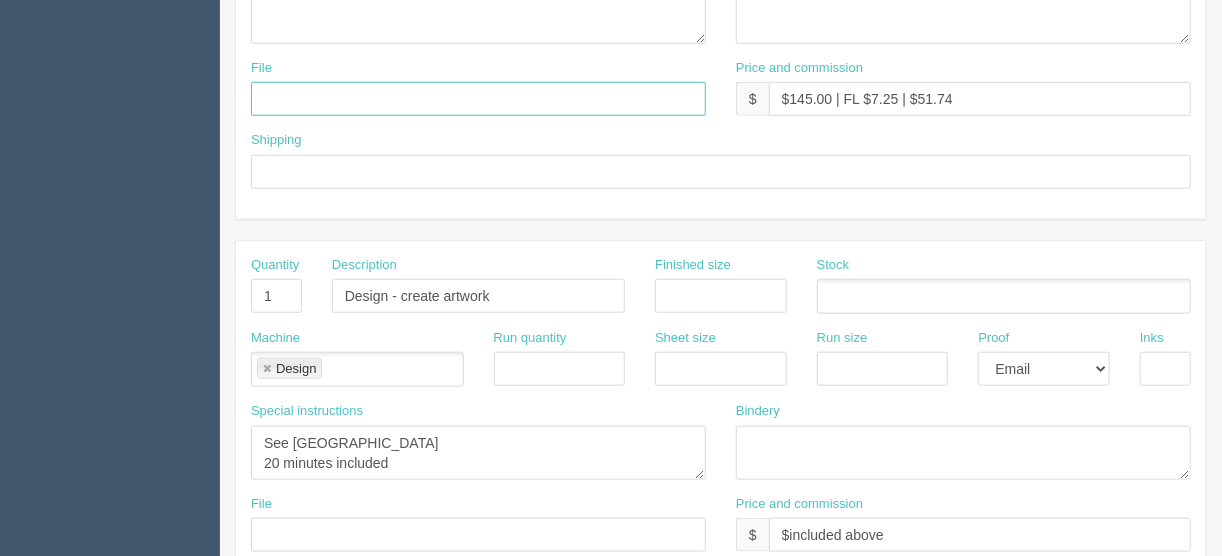 click at bounding box center (478, 99) 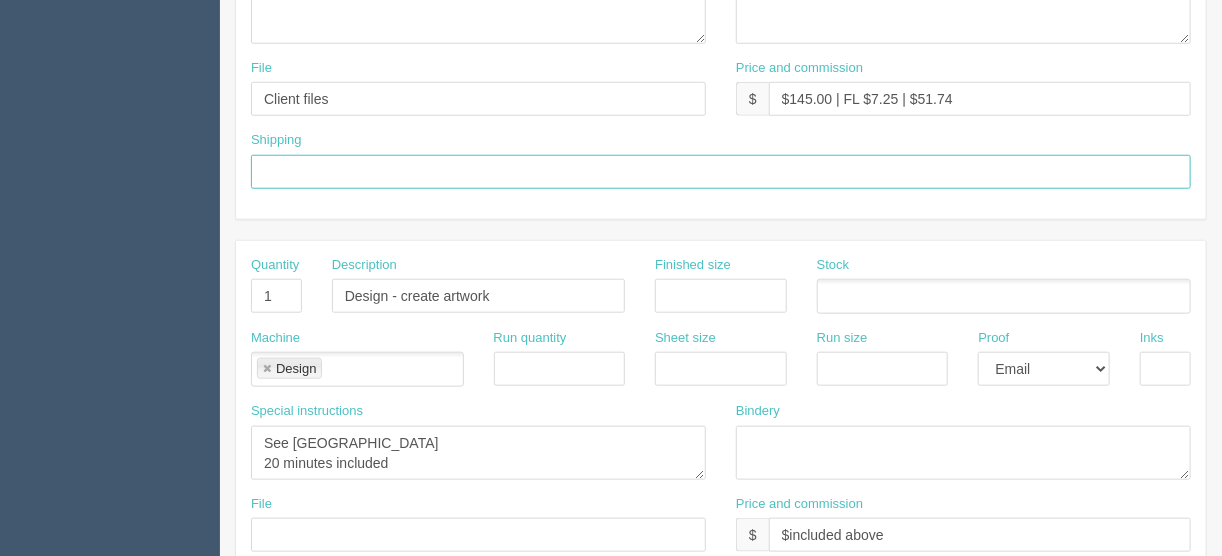 click at bounding box center (721, 172) 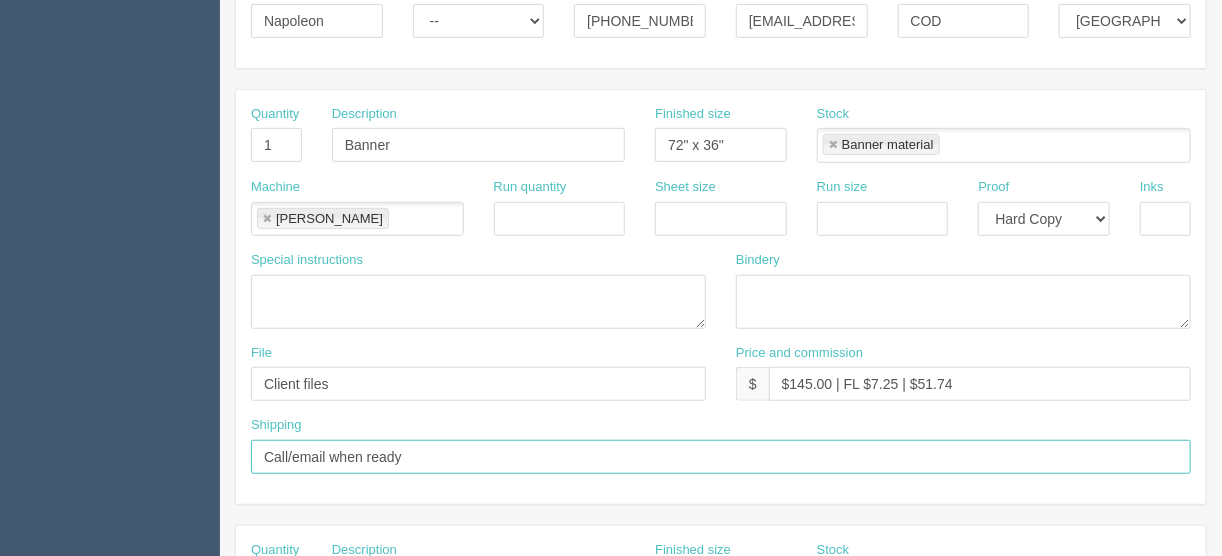 scroll, scrollTop: 320, scrollLeft: 0, axis: vertical 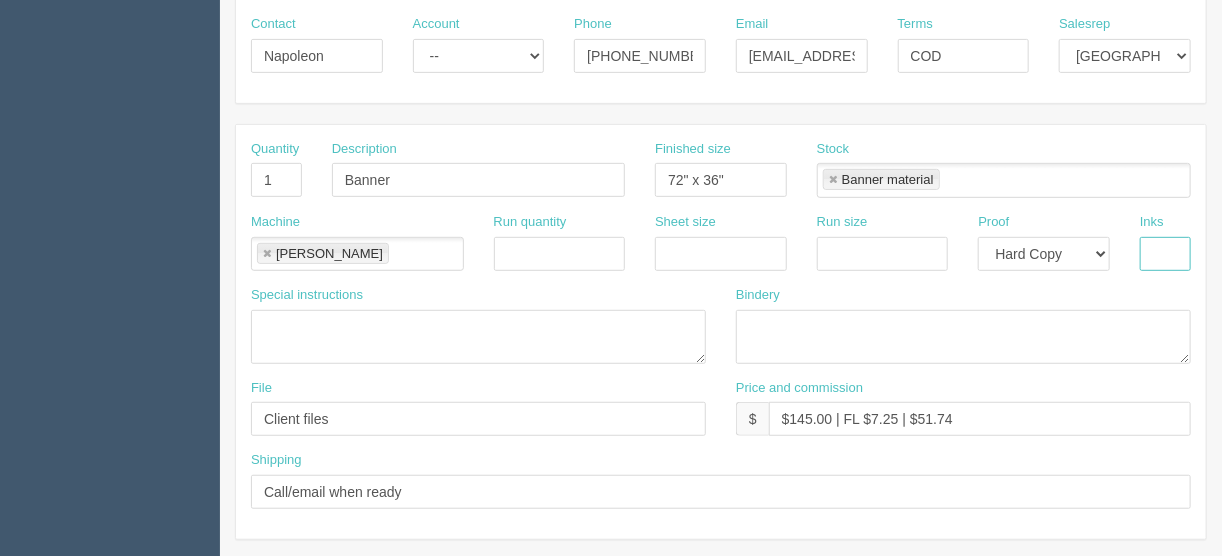 click at bounding box center [1165, 254] 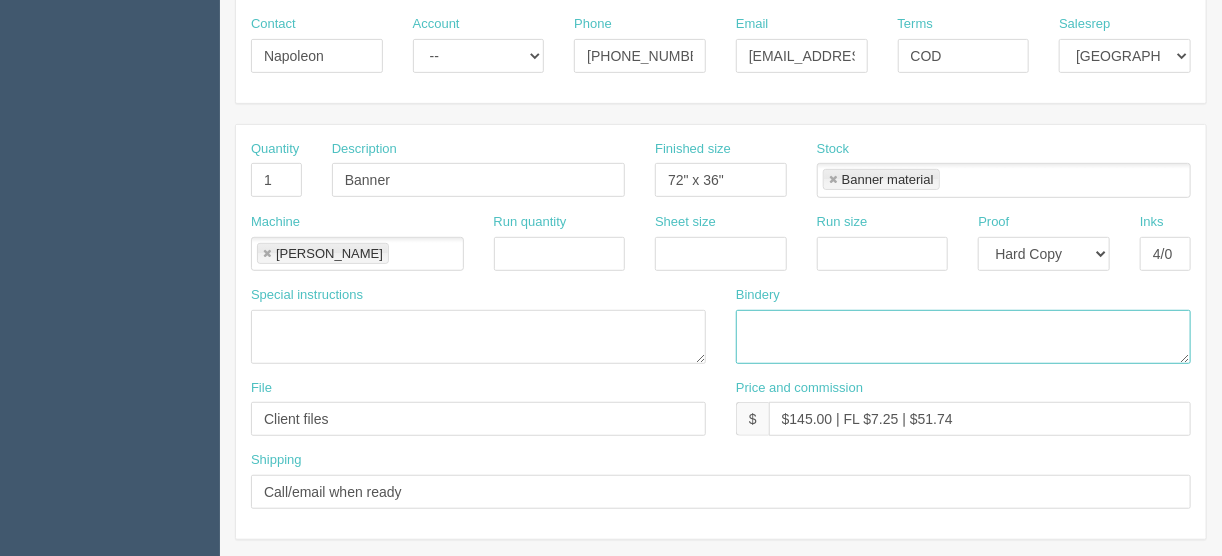 drag, startPoint x: 807, startPoint y: 324, endPoint x: 825, endPoint y: 317, distance: 19.313208 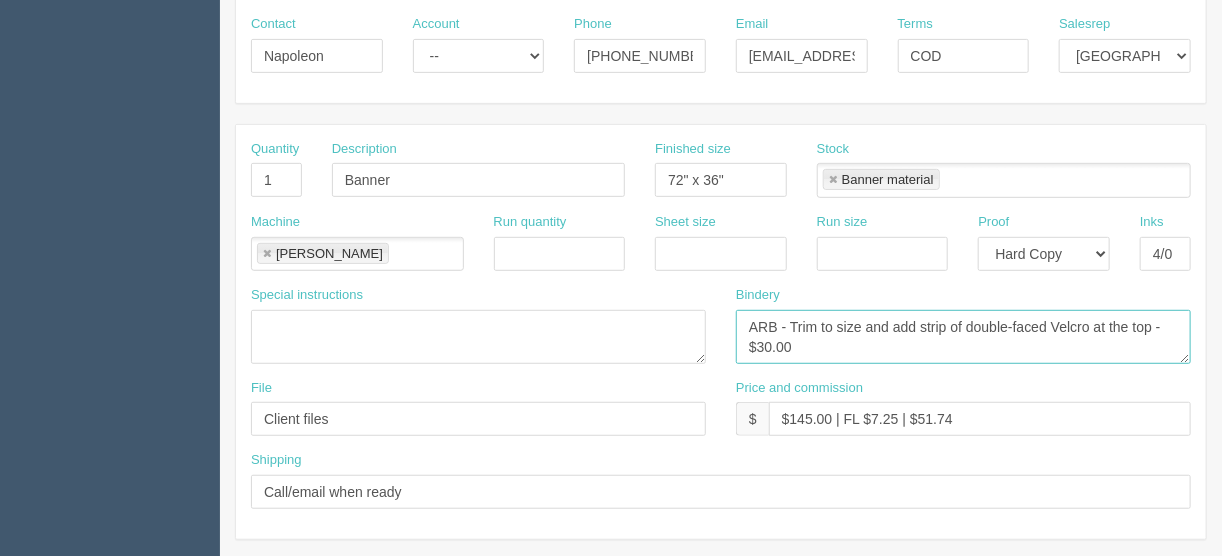 type on "ARB - Trim to size and add strip of double-faced Velcro at the top - $30.00" 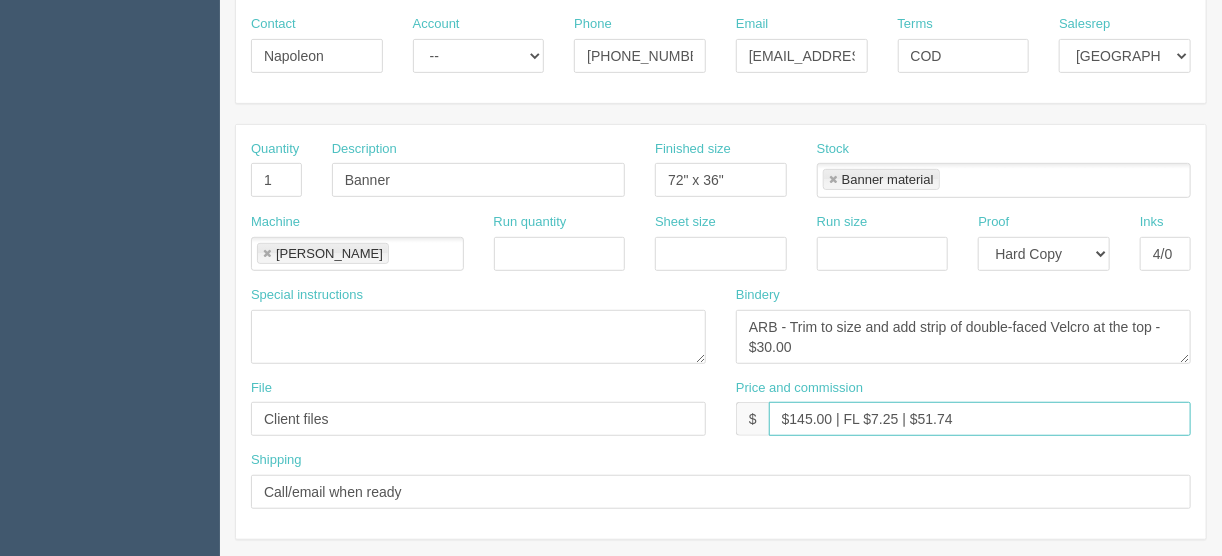 drag, startPoint x: 965, startPoint y: 416, endPoint x: 928, endPoint y: 415, distance: 37.01351 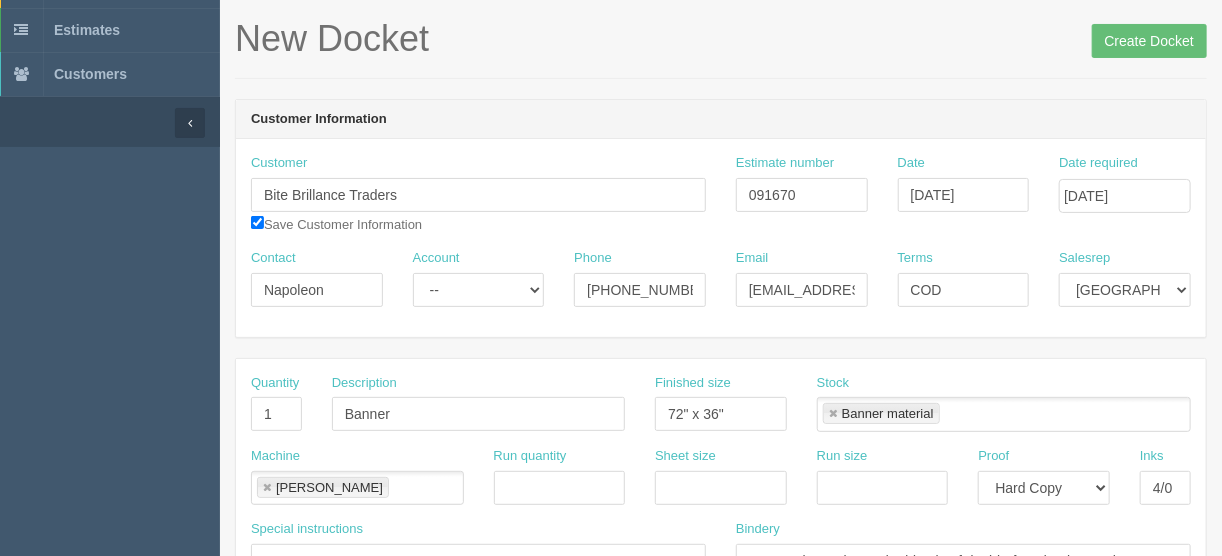scroll, scrollTop: 0, scrollLeft: 0, axis: both 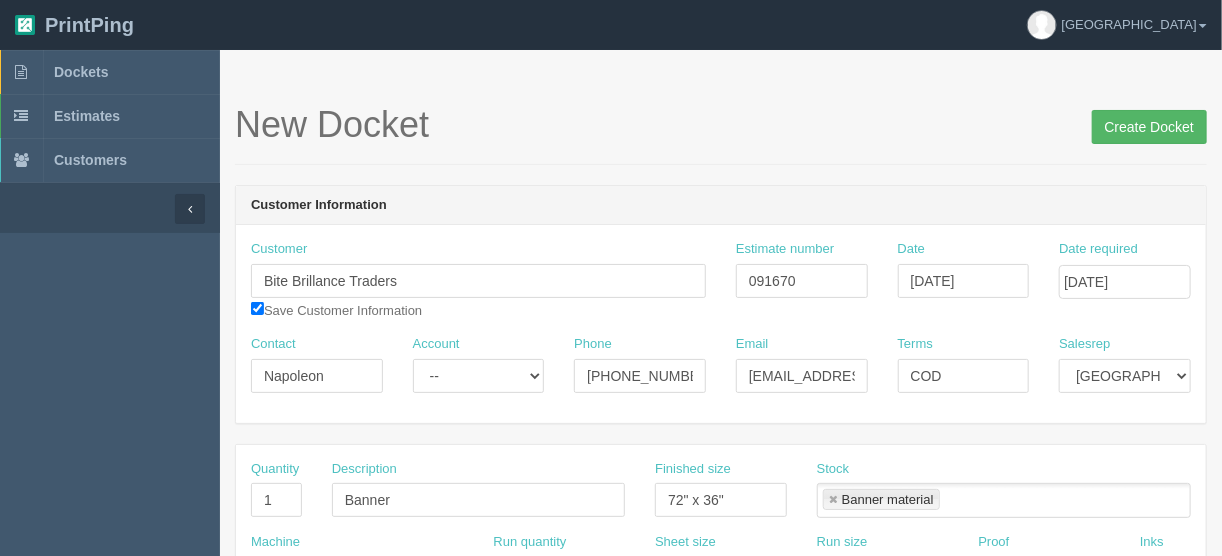 type on "$145.00 | FL $7.25 | $50.83" 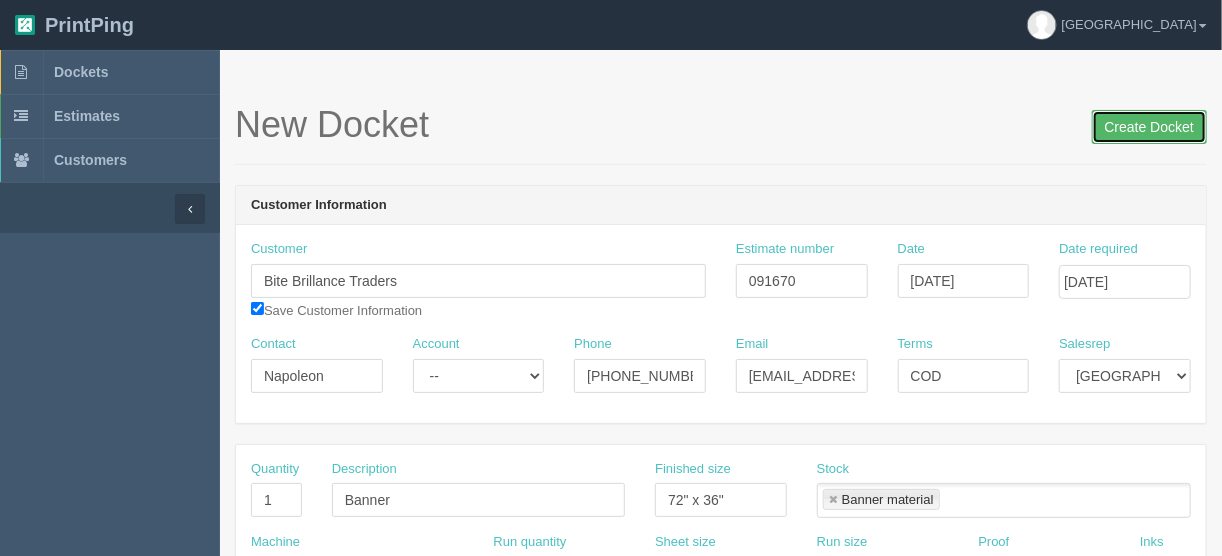 click on "Create Docket" at bounding box center (1149, 127) 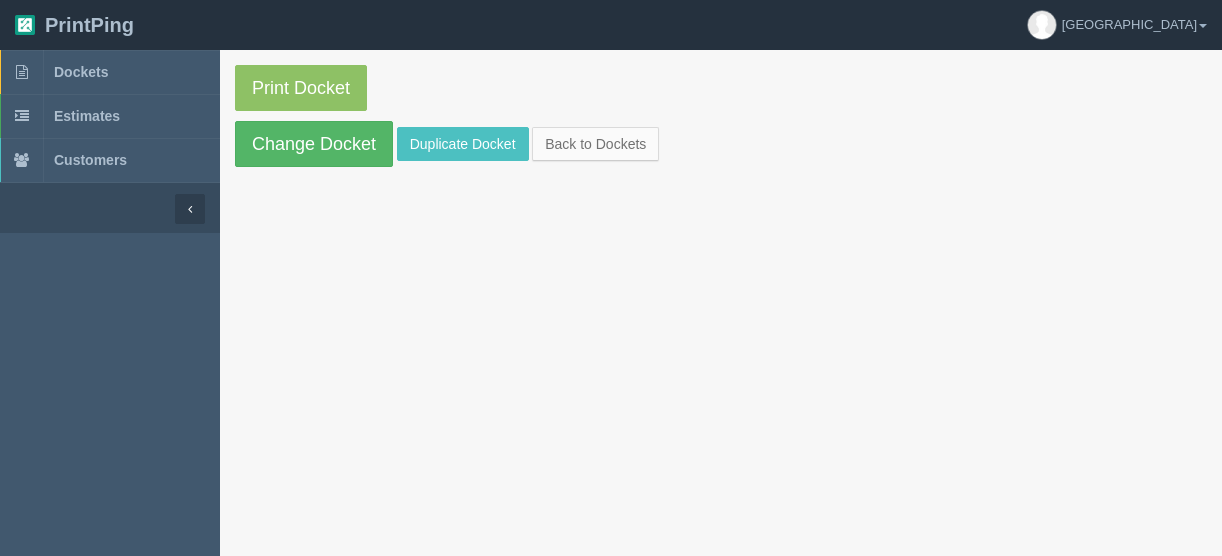 scroll, scrollTop: 0, scrollLeft: 0, axis: both 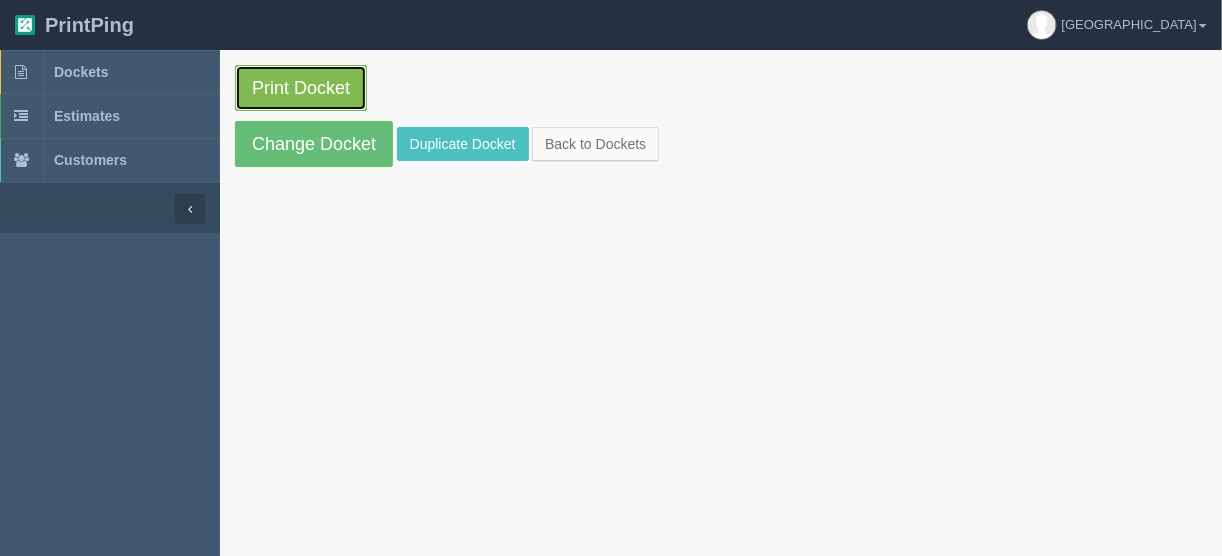 click on "Print Docket" at bounding box center (301, 88) 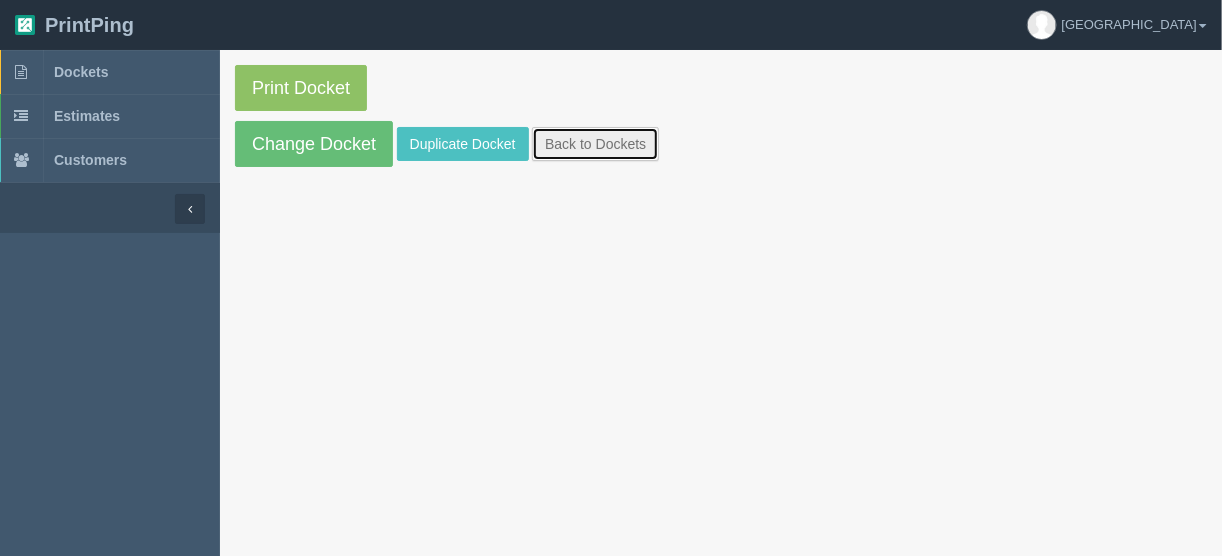 click on "Back to Dockets" at bounding box center [595, 144] 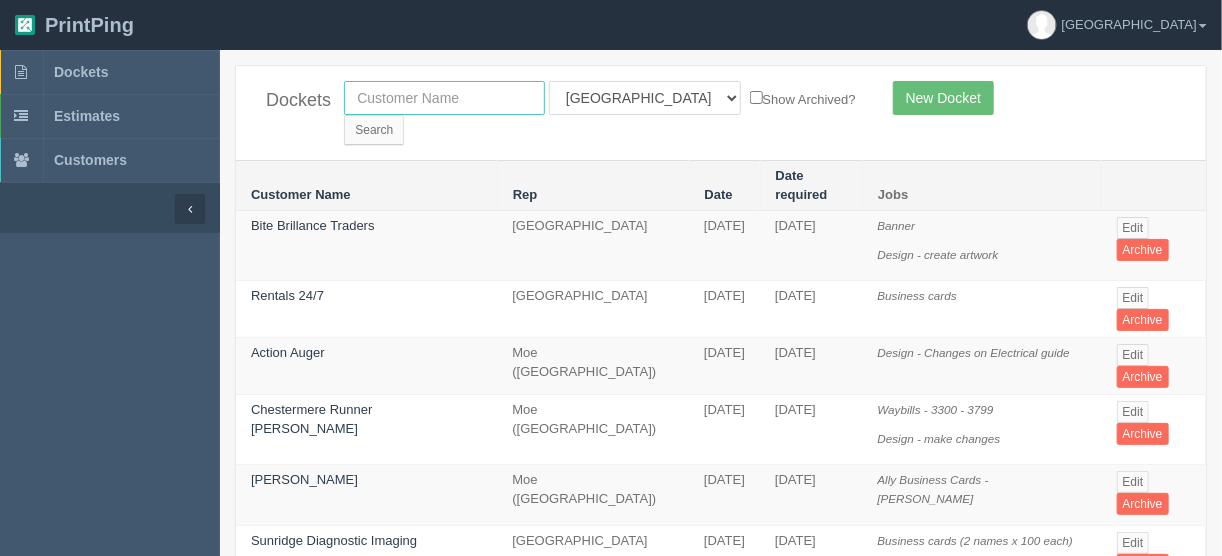 click at bounding box center [444, 98] 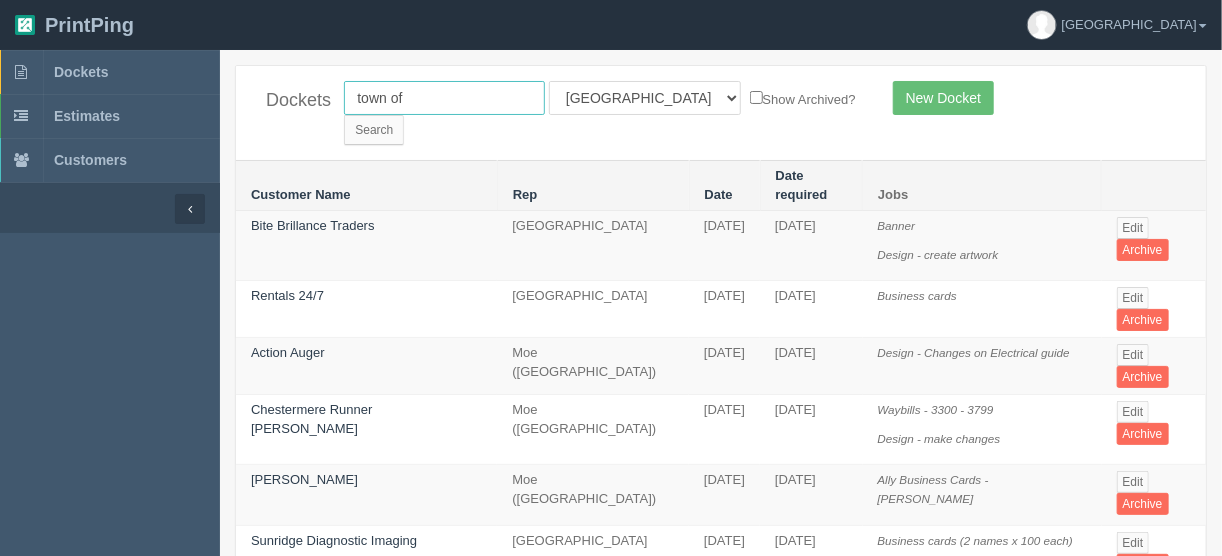 type on "town of o" 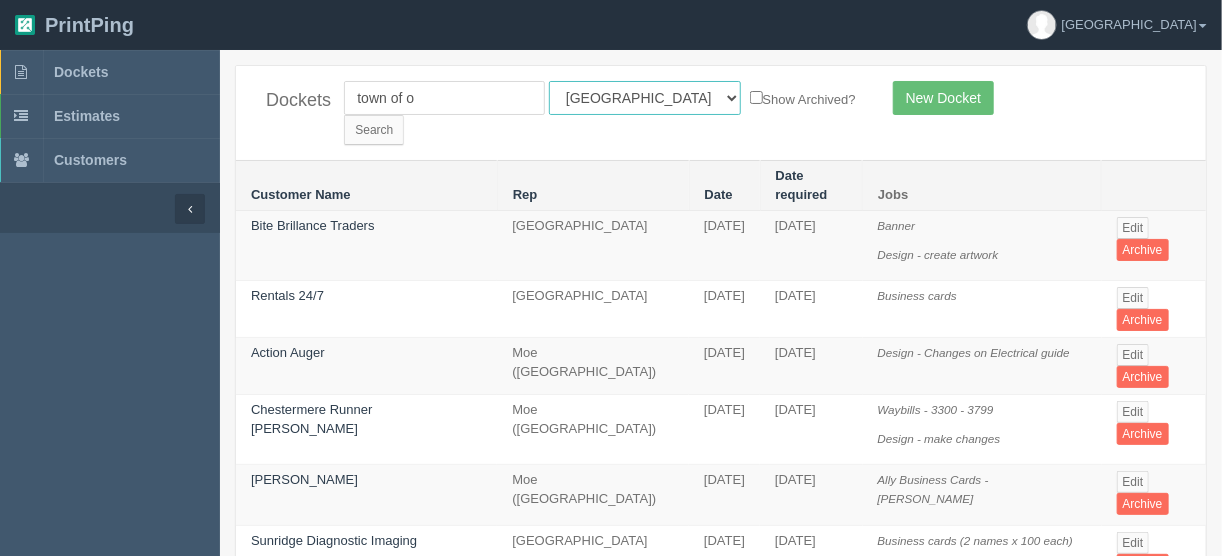 click on "All Users
Ali
Ali Test 1
Aly
Amy
Ankit
Arif
Brandon
Dan
France
Greg
Jim
Mark
Matthew
Mehmud
Mikayla
Moe
Phil
Rebecca
Sam
Stacy
Steve
Viki
Zach
Zack
Zunaid" at bounding box center [645, 98] 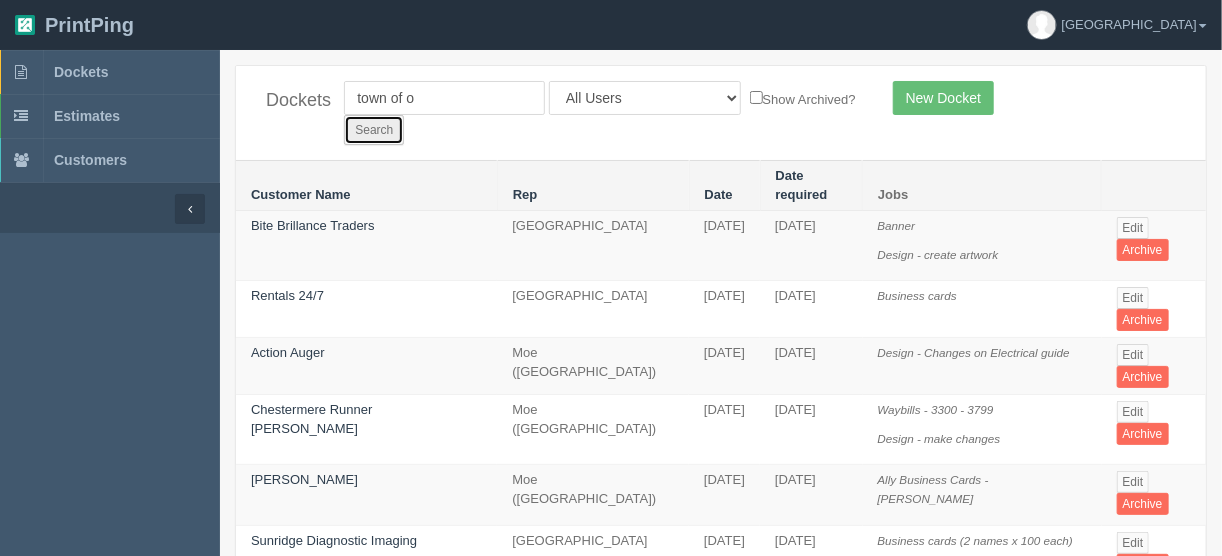 click on "Search" at bounding box center [374, 130] 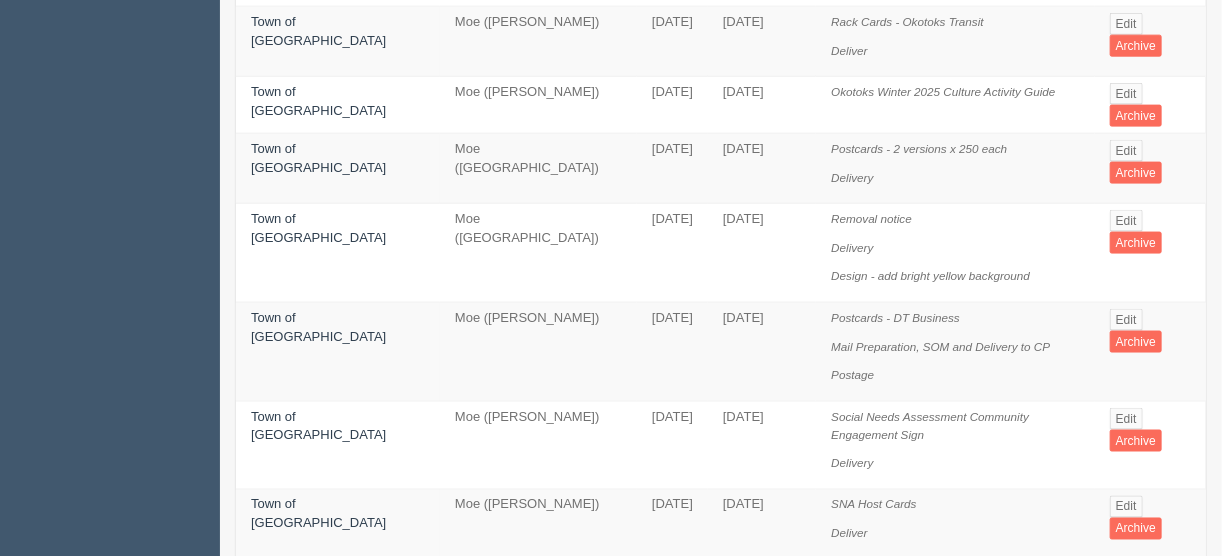 scroll, scrollTop: 1061, scrollLeft: 0, axis: vertical 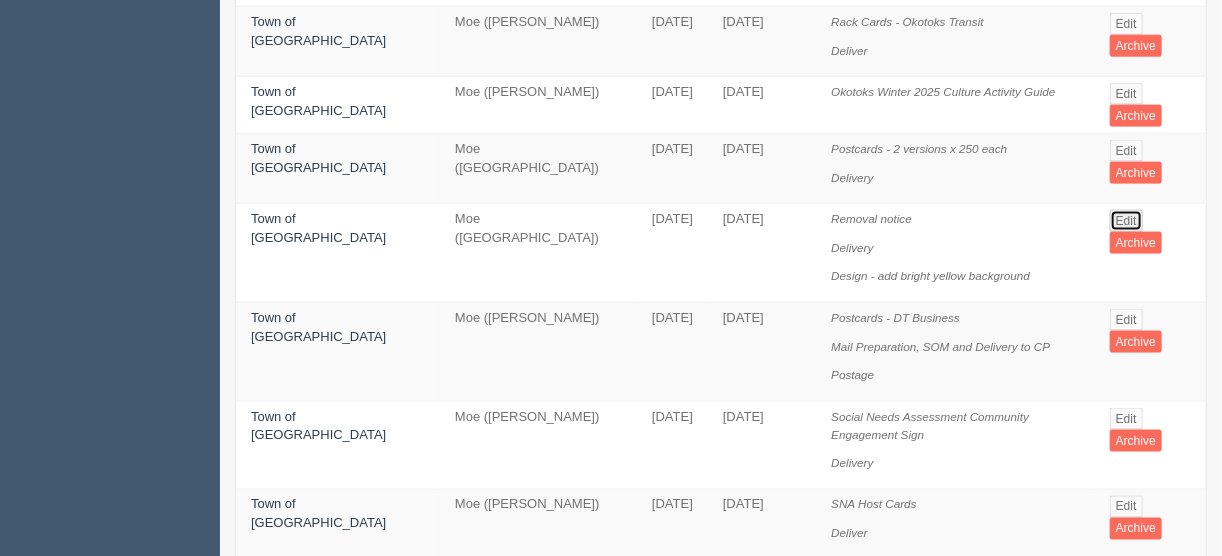 click on "Edit" at bounding box center (1126, 221) 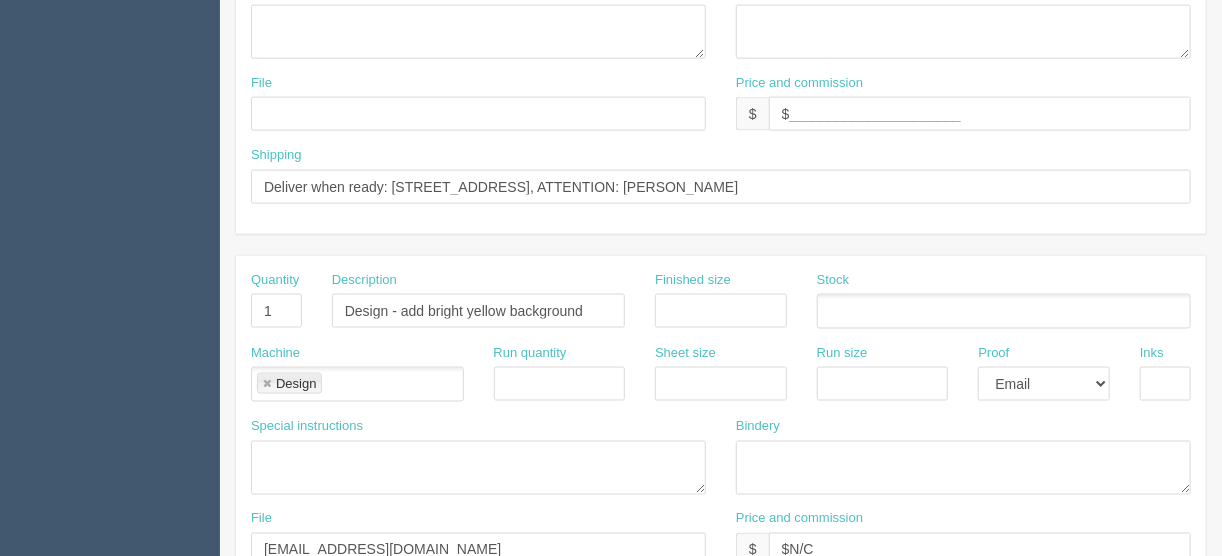 scroll, scrollTop: 0, scrollLeft: 0, axis: both 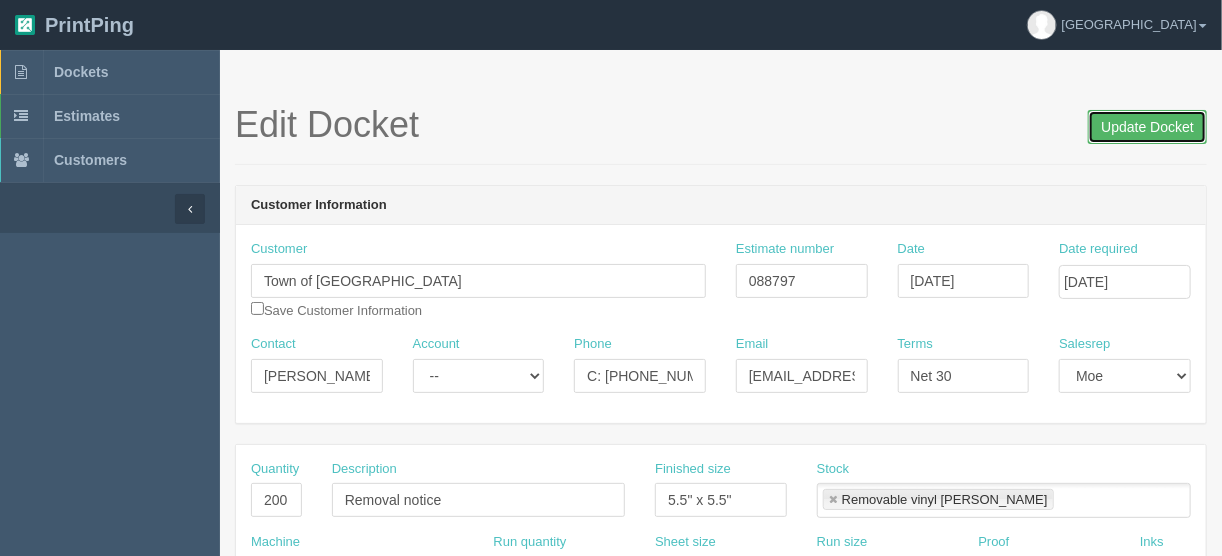 click on "Update Docket" at bounding box center [1147, 127] 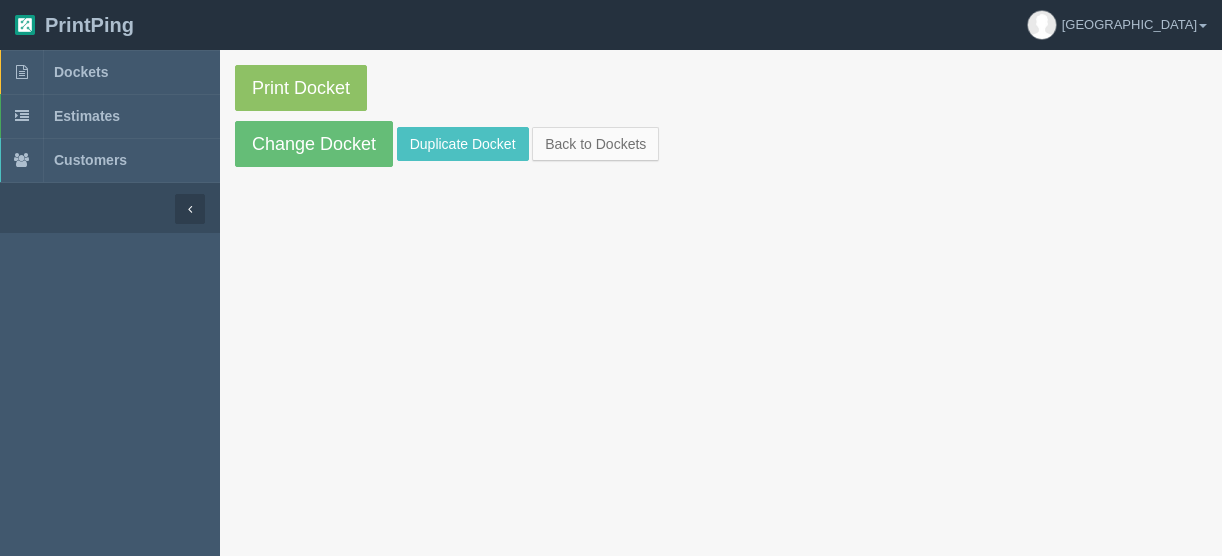 scroll, scrollTop: 0, scrollLeft: 0, axis: both 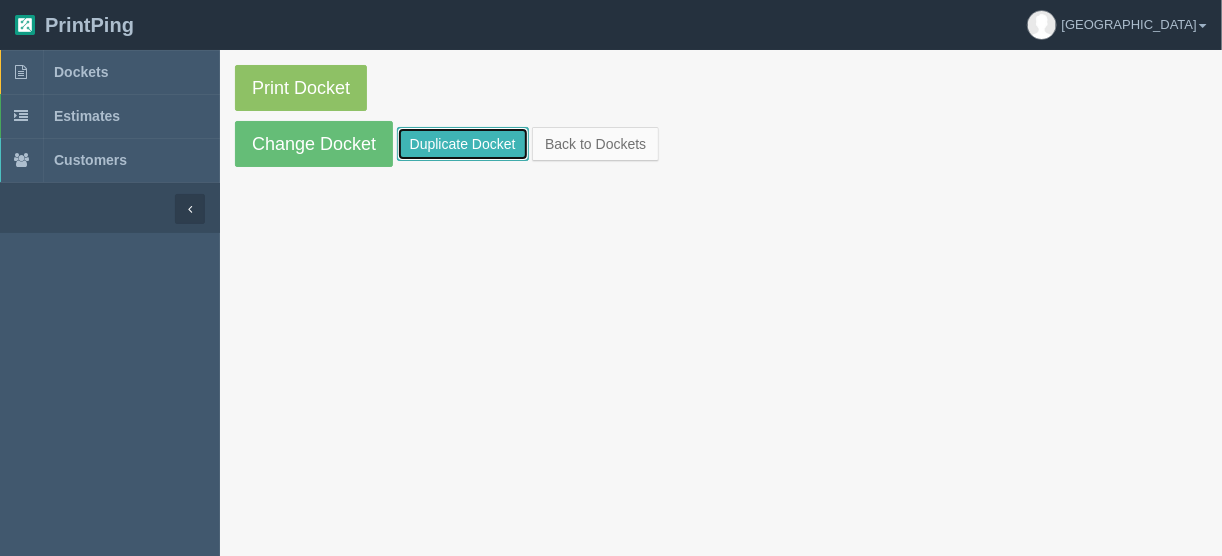 click on "Duplicate Docket" at bounding box center (463, 144) 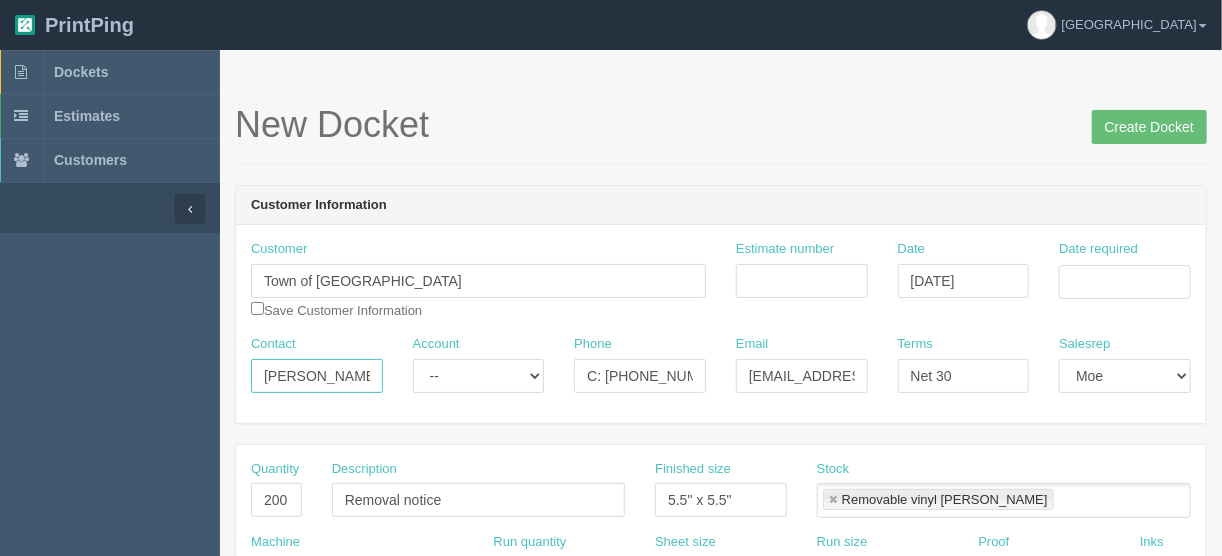 drag, startPoint x: 371, startPoint y: 372, endPoint x: 217, endPoint y: 376, distance: 154.05194 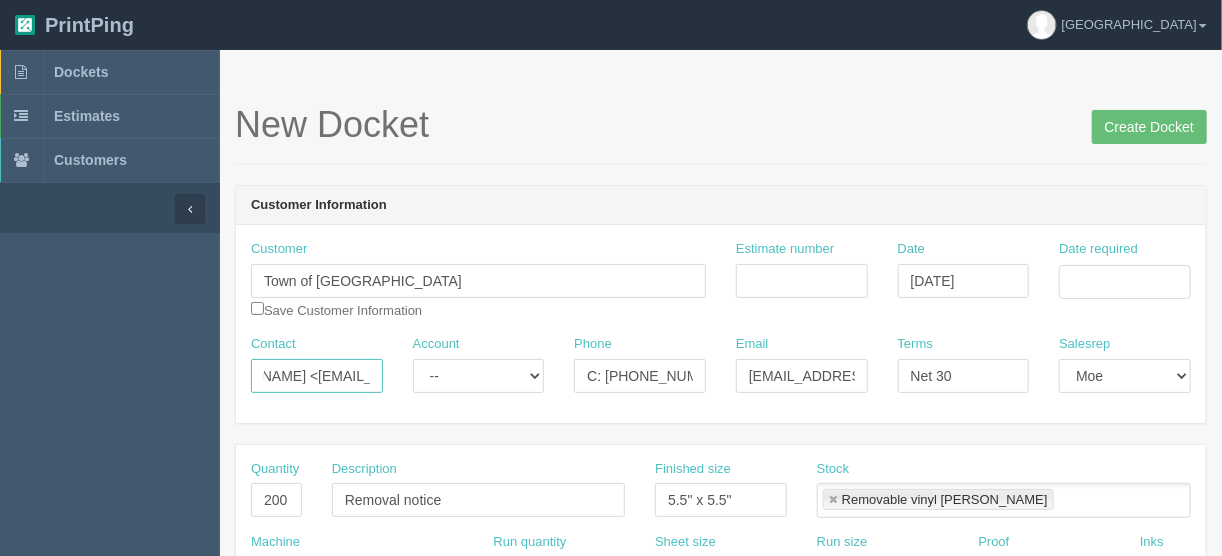 scroll, scrollTop: 0, scrollLeft: 58, axis: horizontal 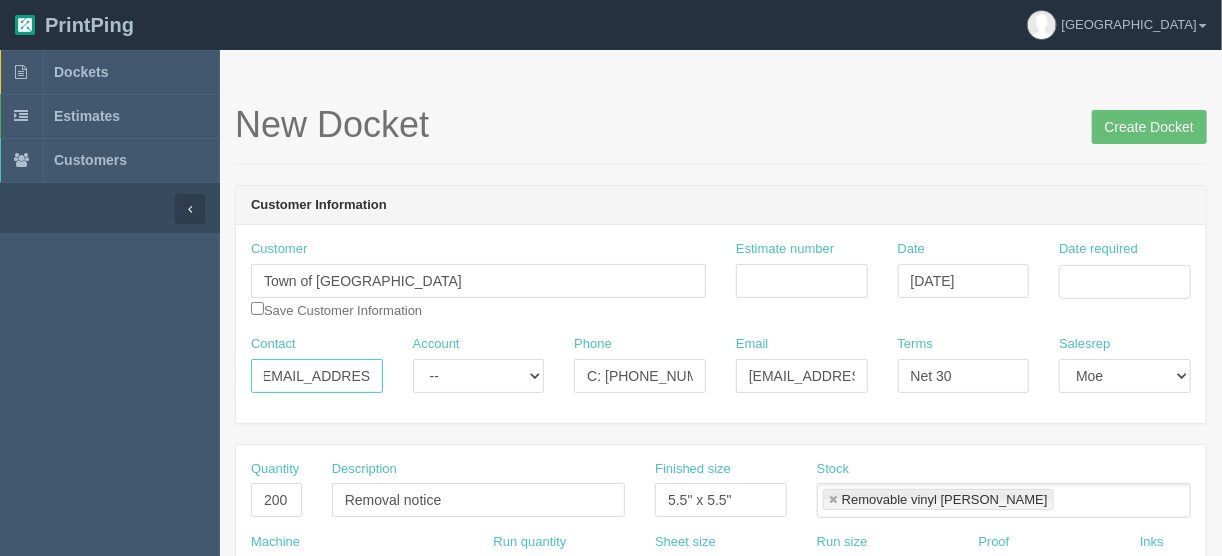 drag, startPoint x: 304, startPoint y: 374, endPoint x: 468, endPoint y: 374, distance: 164 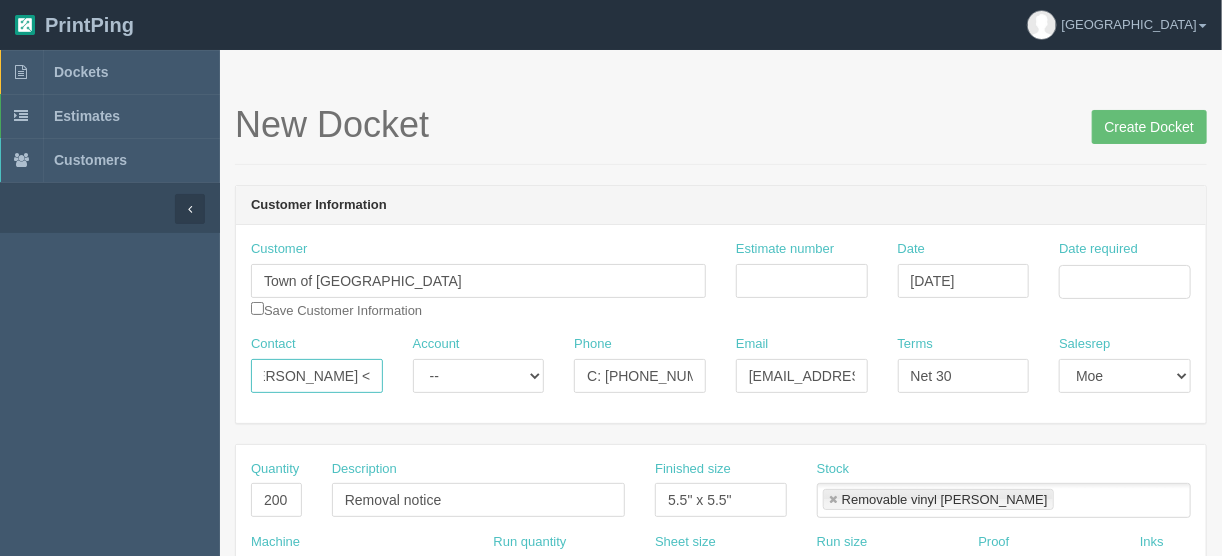 scroll, scrollTop: 0, scrollLeft: 0, axis: both 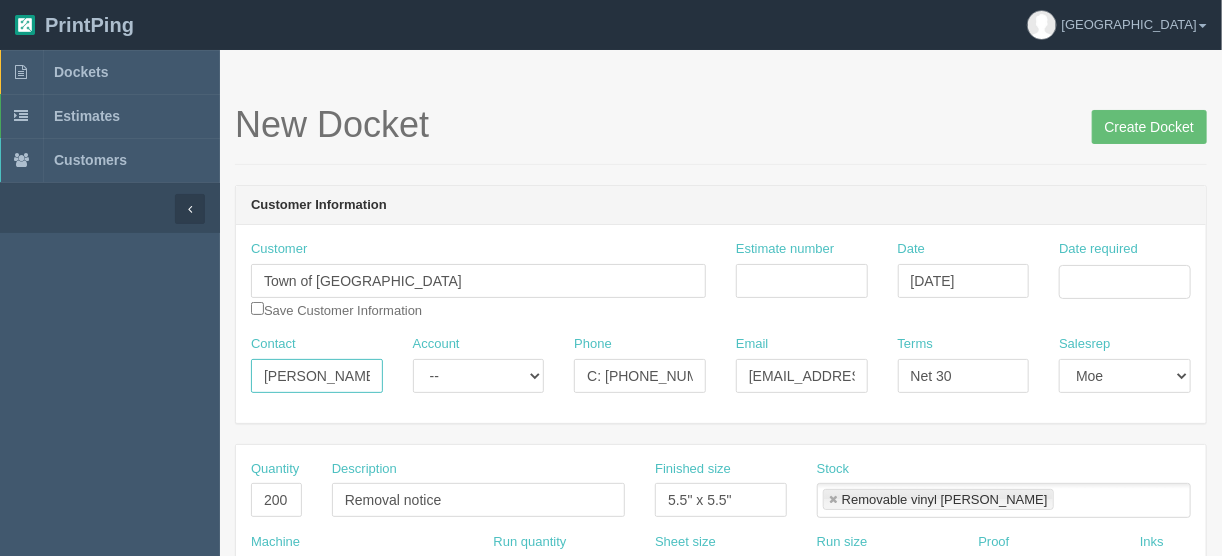 type on "Julie Hodgeon" 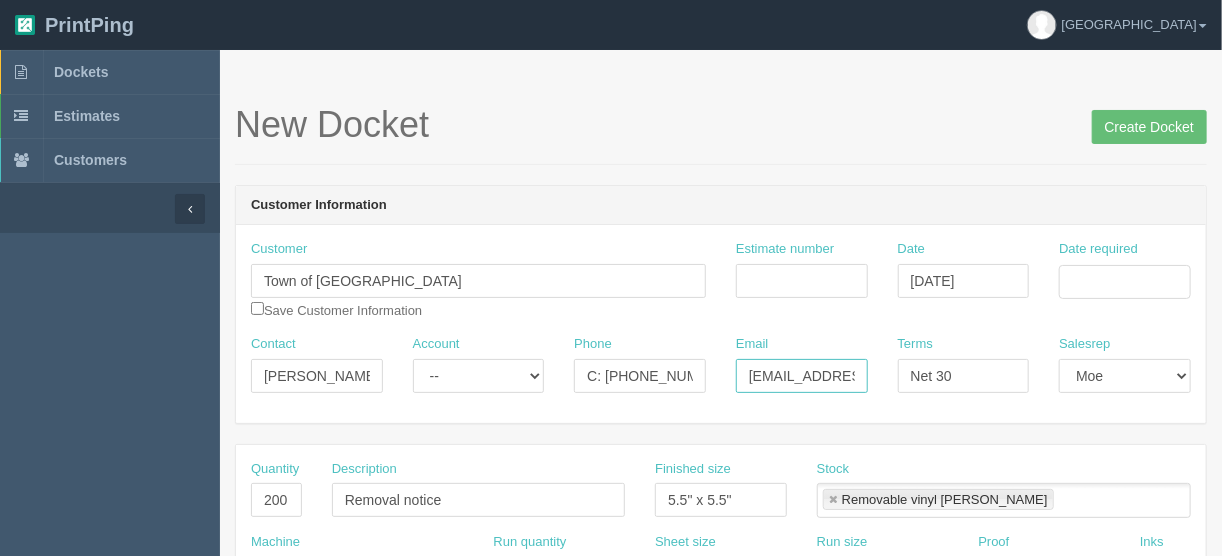 scroll, scrollTop: 0, scrollLeft: 16, axis: horizontal 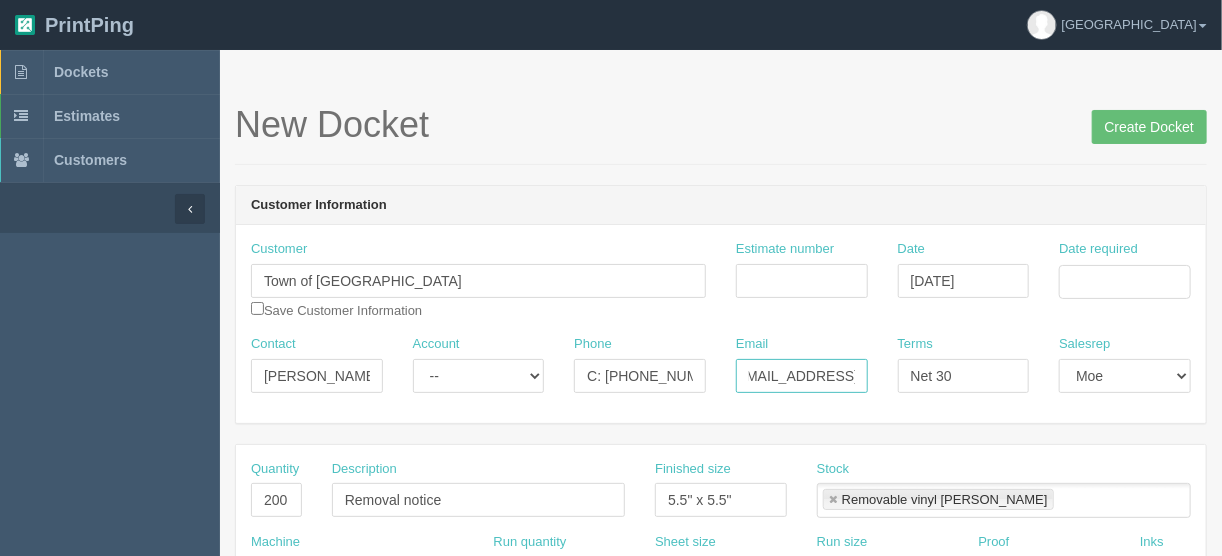 drag, startPoint x: 739, startPoint y: 367, endPoint x: 904, endPoint y: 381, distance: 165.59288 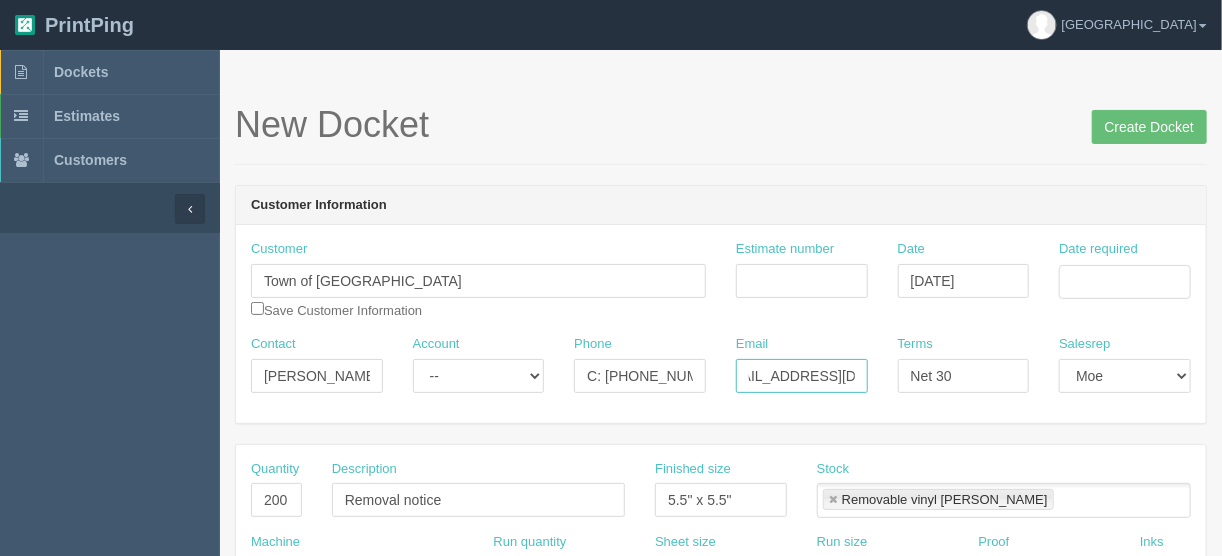 type on "jhodgeon@okotoks.ca" 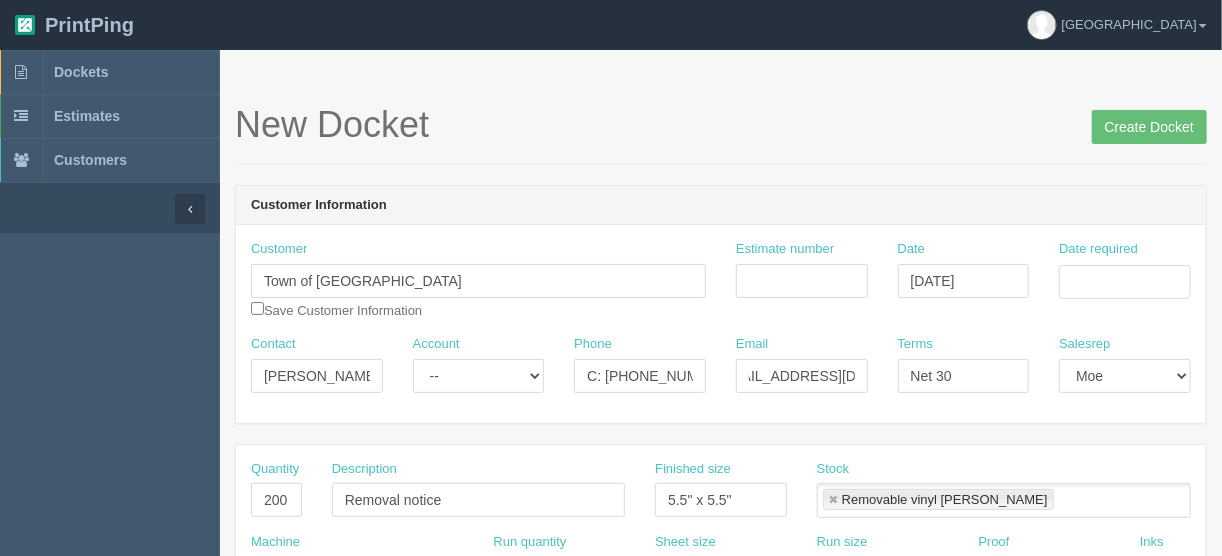 scroll, scrollTop: 0, scrollLeft: 0, axis: both 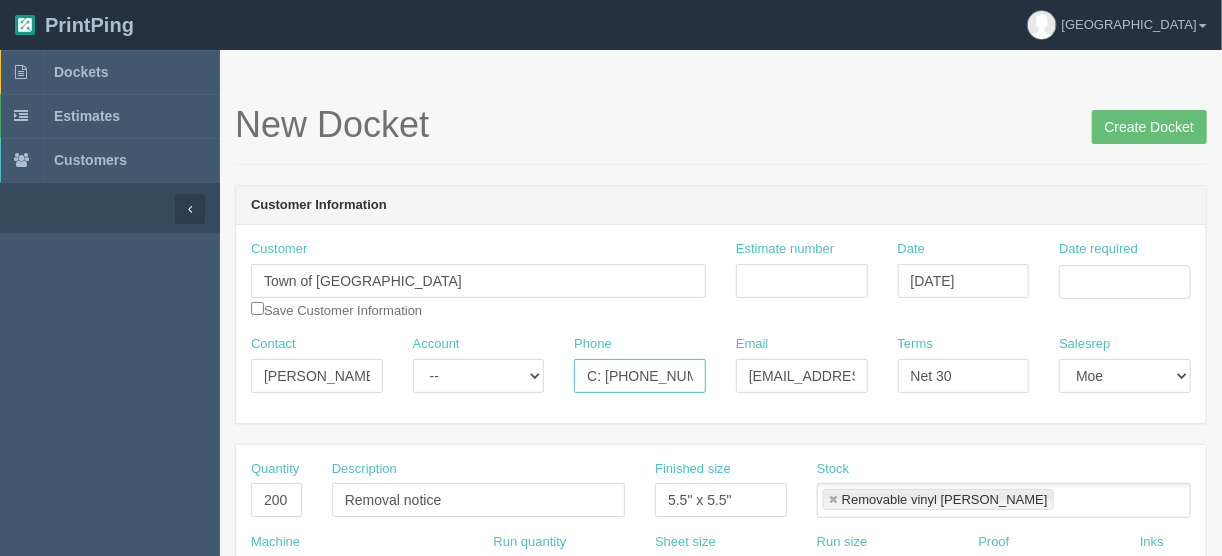 drag, startPoint x: 697, startPoint y: 372, endPoint x: 473, endPoint y: 374, distance: 224.00893 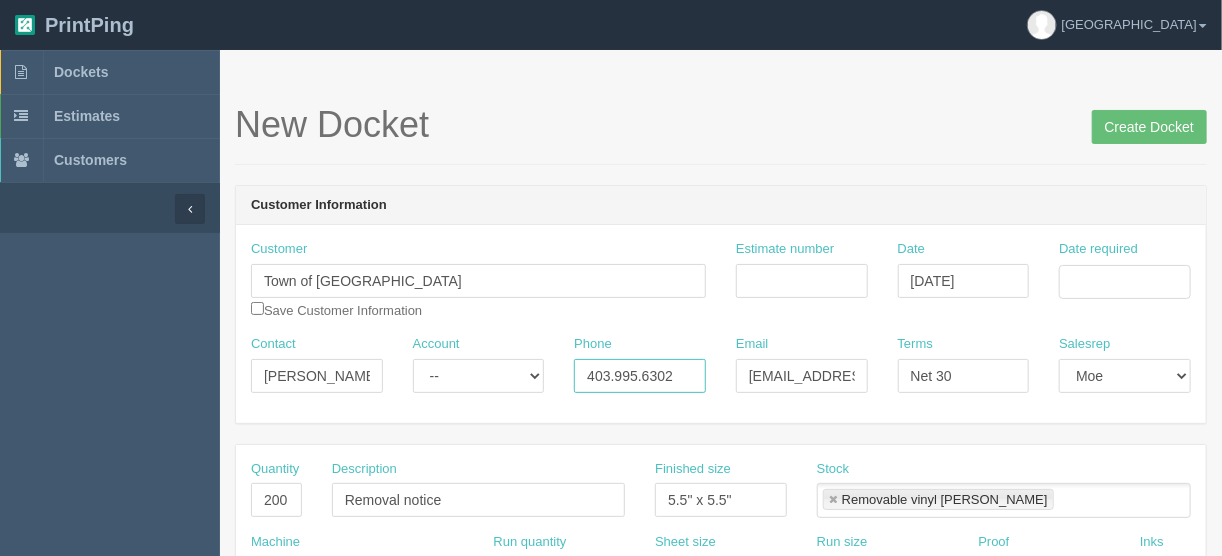 type on "403.995.6302" 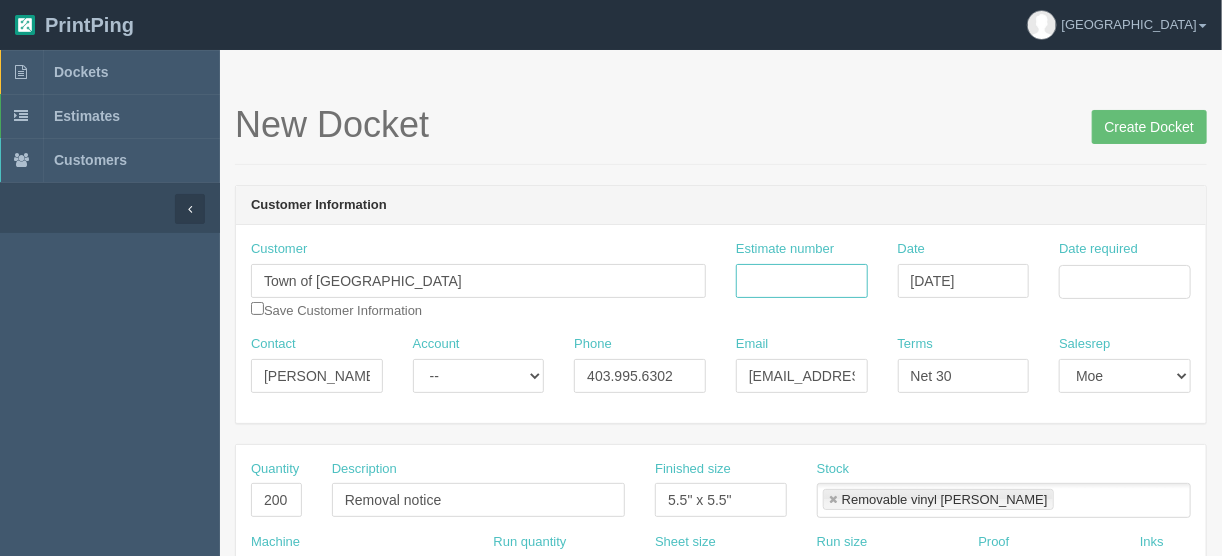 click on "Estimate number" at bounding box center (802, 281) 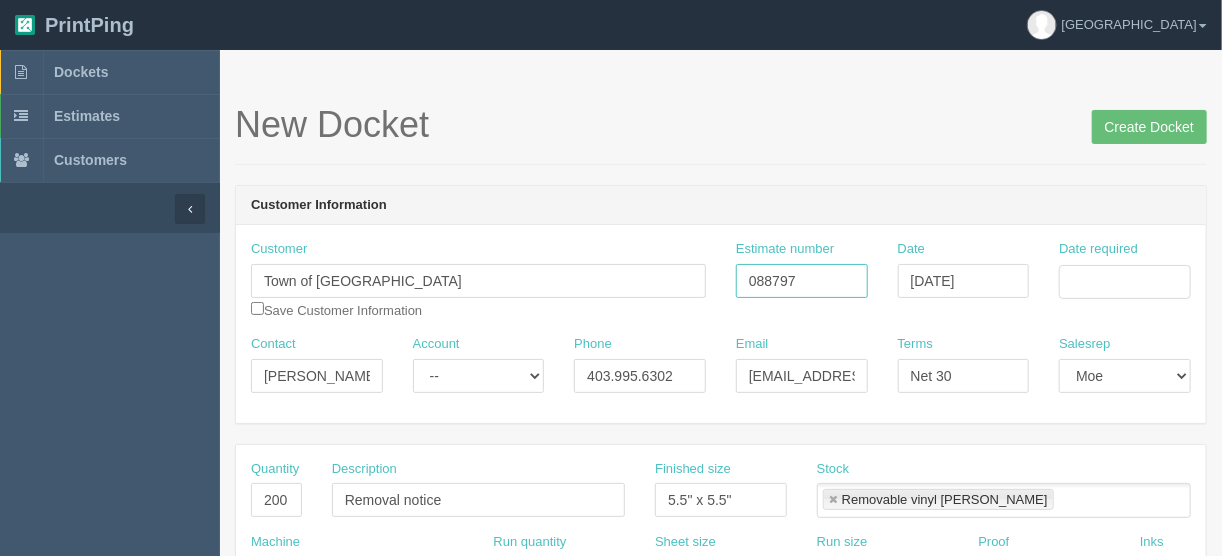 type on "088797" 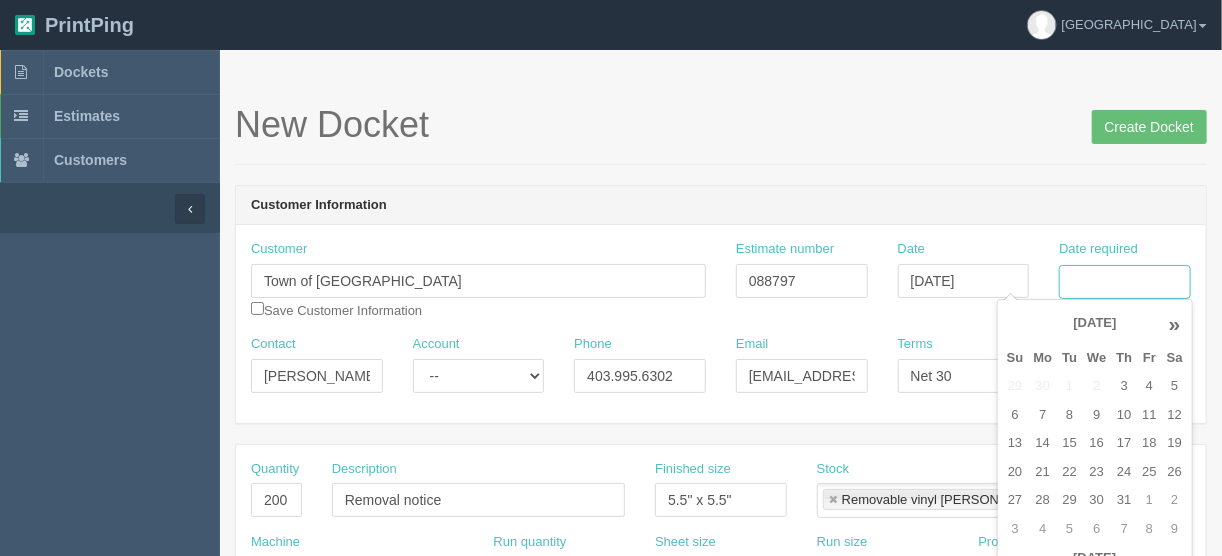 drag, startPoint x: 1102, startPoint y: 271, endPoint x: 1095, endPoint y: 280, distance: 11.401754 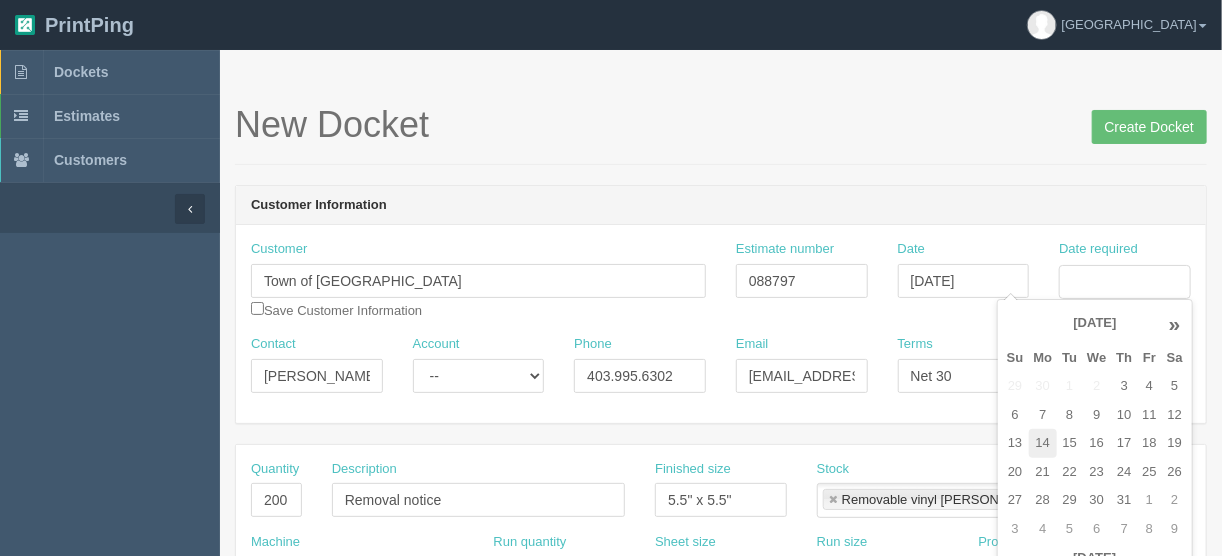 click on "14" at bounding box center [1043, 443] 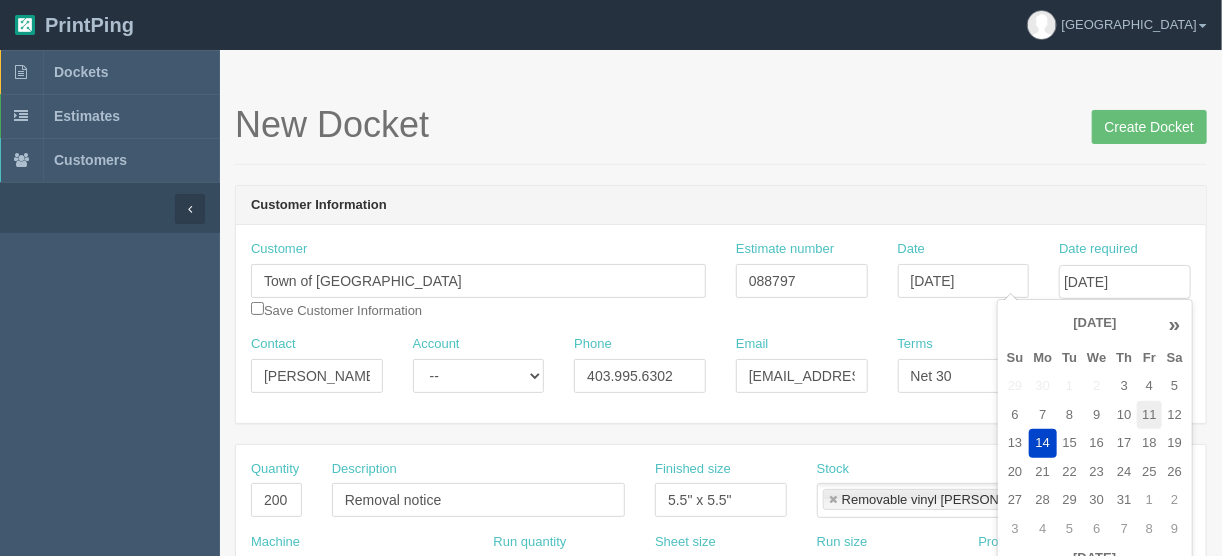 click on "11" at bounding box center [1149, 415] 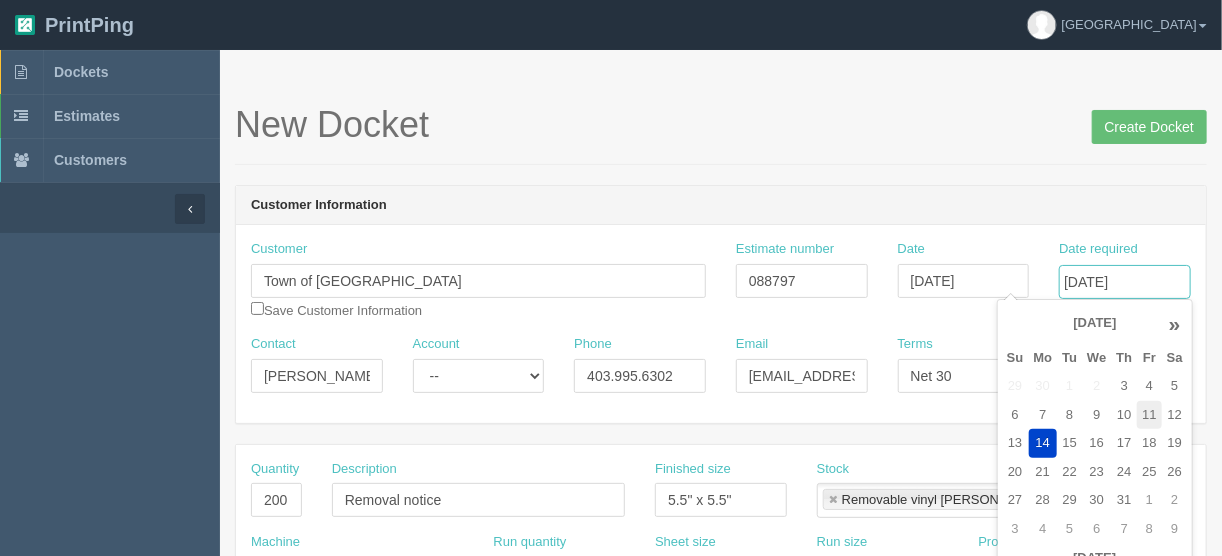 type on "July 11, 2025" 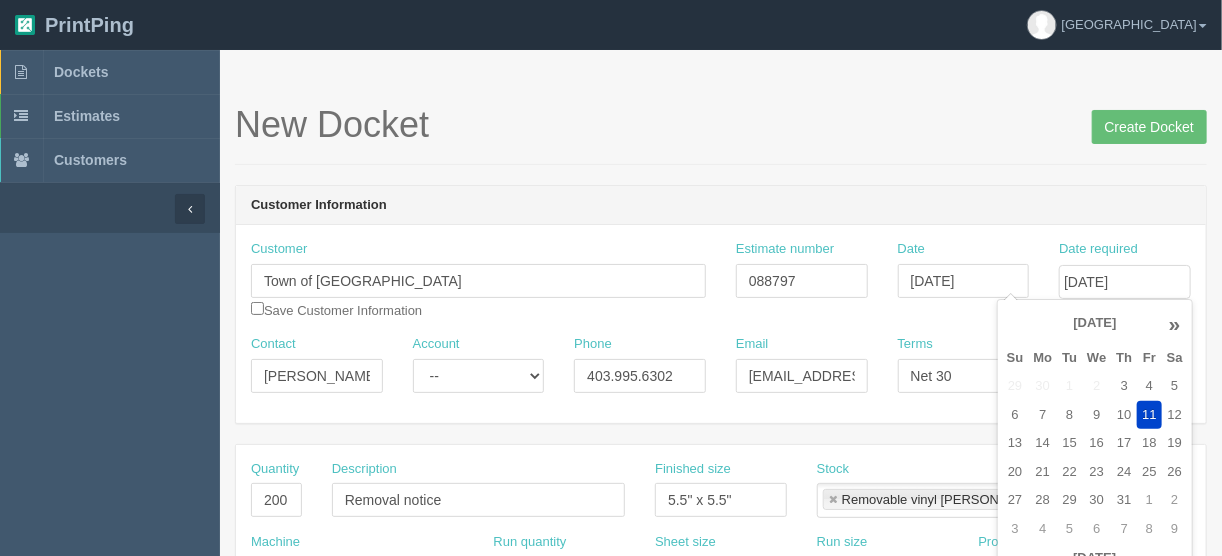 click on "New Docket
Create Docket
Customer Information
Customer
Town of Okotoks
Save Customer Information
Estimate number
088797
Date
July 08, 2025
Date required
July 11, 2025
Contact
Julie Hodgeon
Account
--
Existing Client
Allrush Client
Rep Client
Phone
403.995.6302
Email
jhodgeon@okotoks.ca
Terms
Net 30
Salesrep
Mark
Mikayla
Aly" at bounding box center [721, 933] 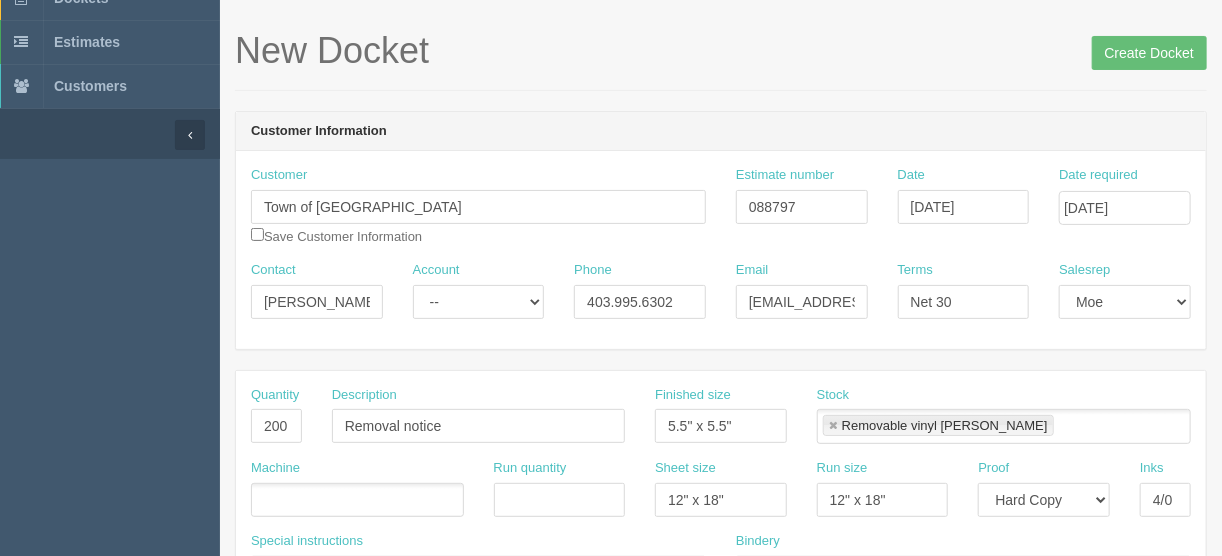 scroll, scrollTop: 160, scrollLeft: 0, axis: vertical 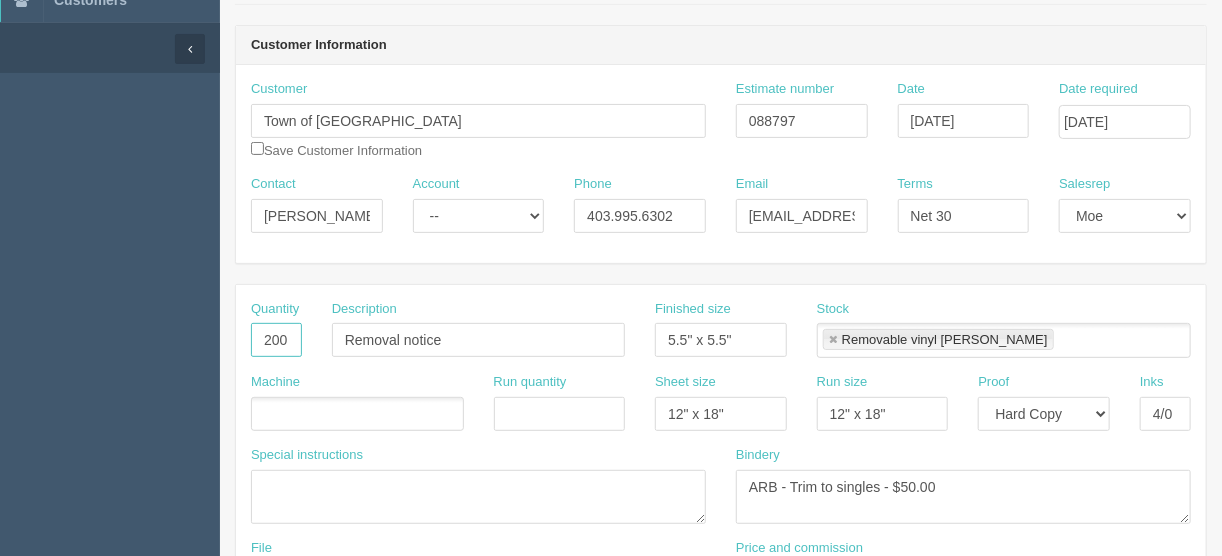 click on "200" at bounding box center [276, 340] 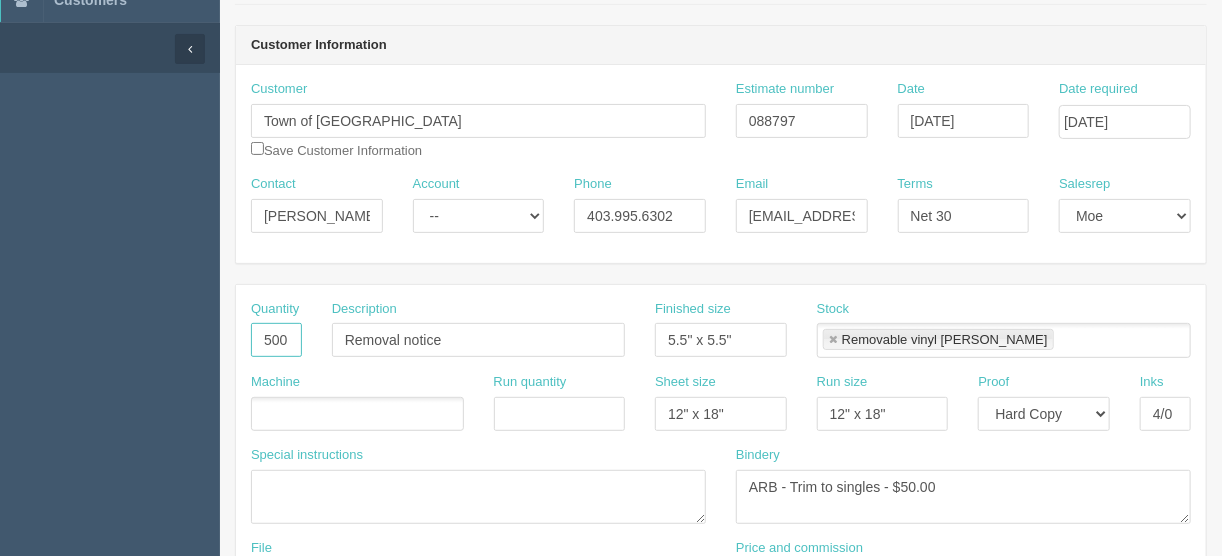 type on "500" 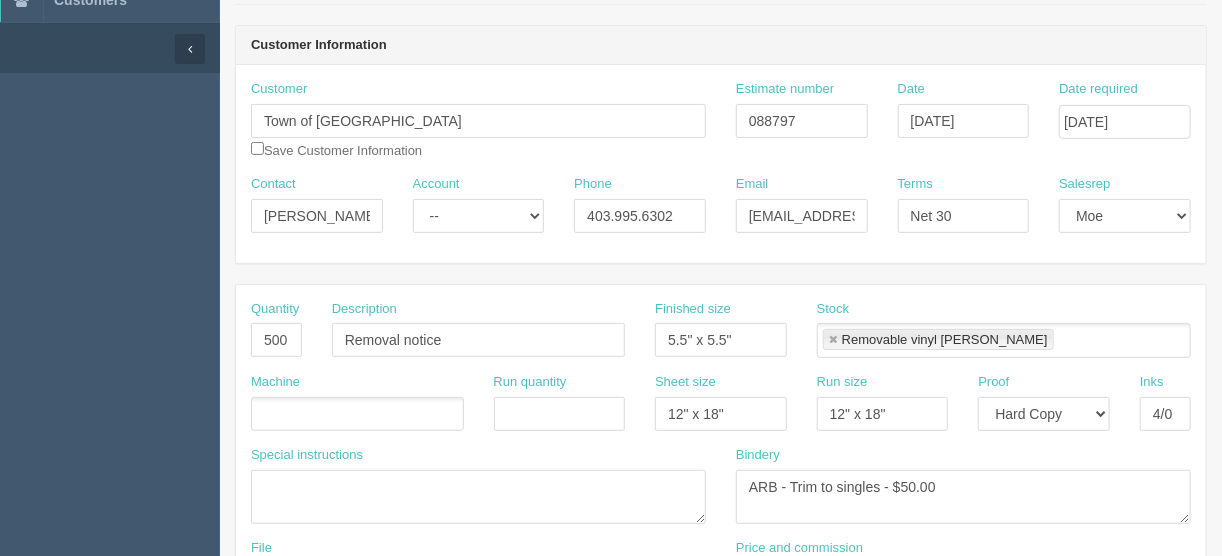 click at bounding box center (357, 414) 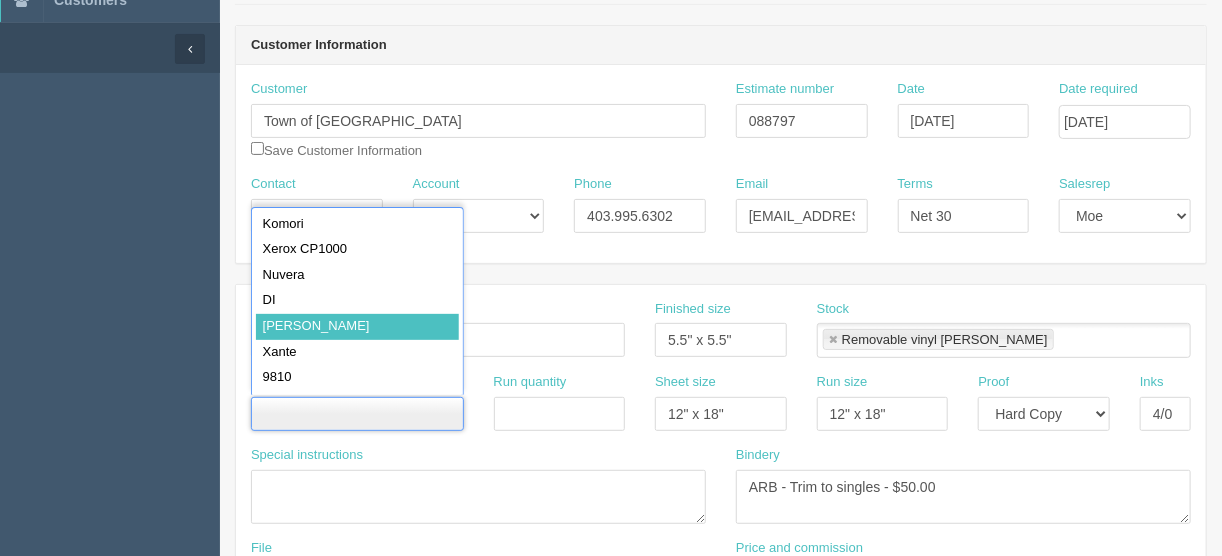 type on "Roland" 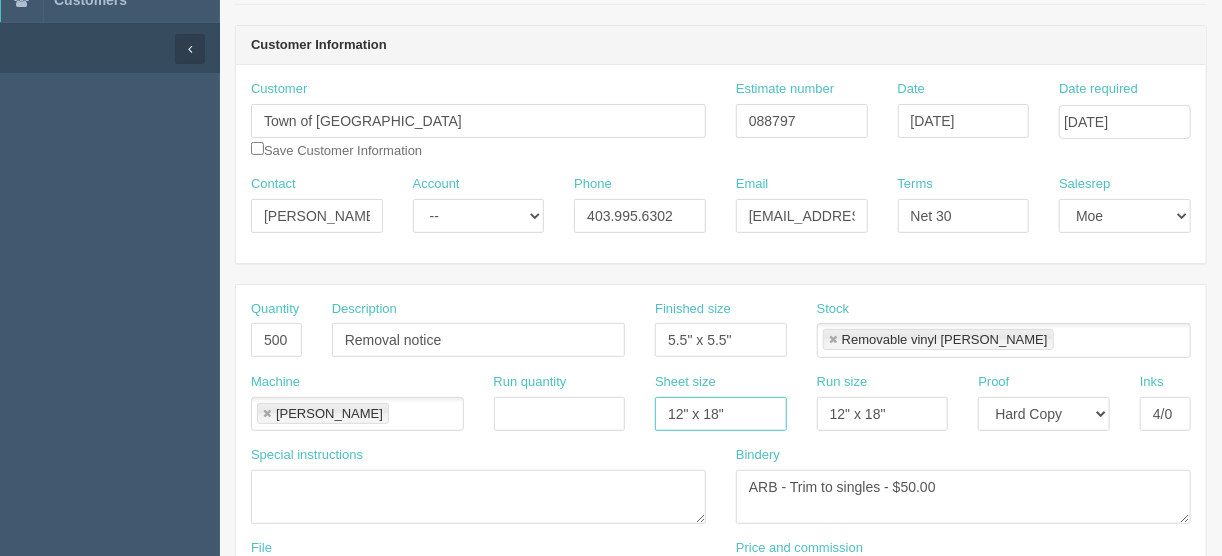 drag, startPoint x: 728, startPoint y: 411, endPoint x: 624, endPoint y: 400, distance: 104.58012 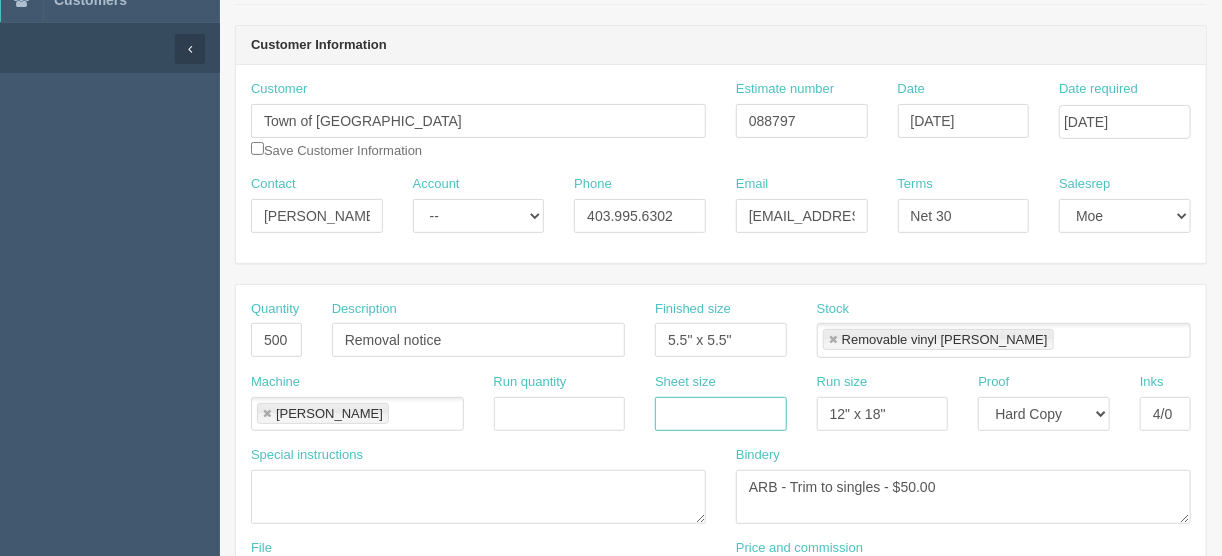 type 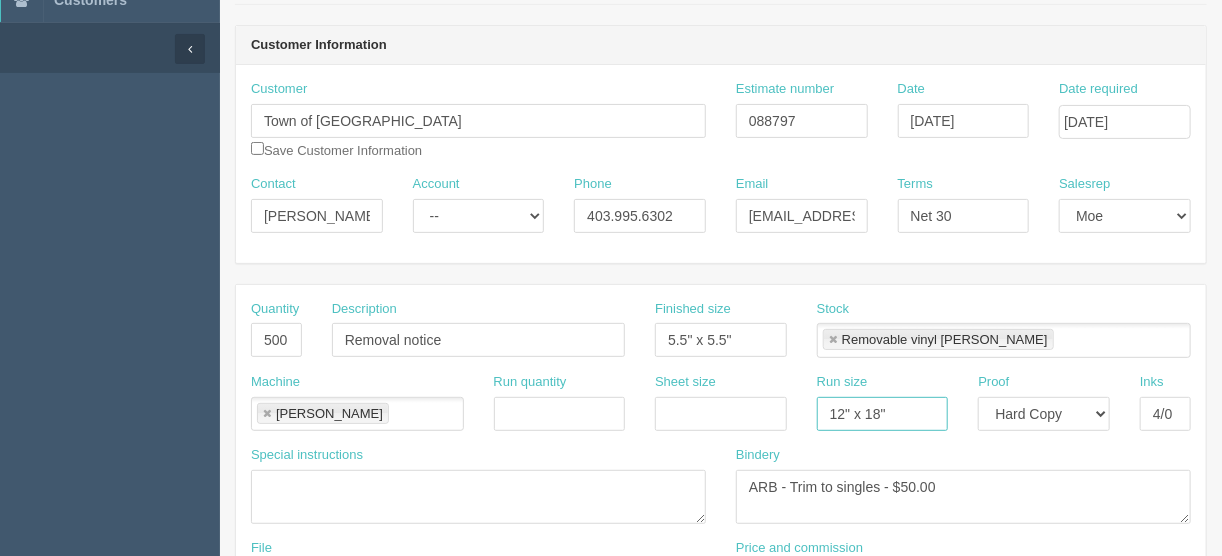drag, startPoint x: 866, startPoint y: 401, endPoint x: 799, endPoint y: 408, distance: 67.36468 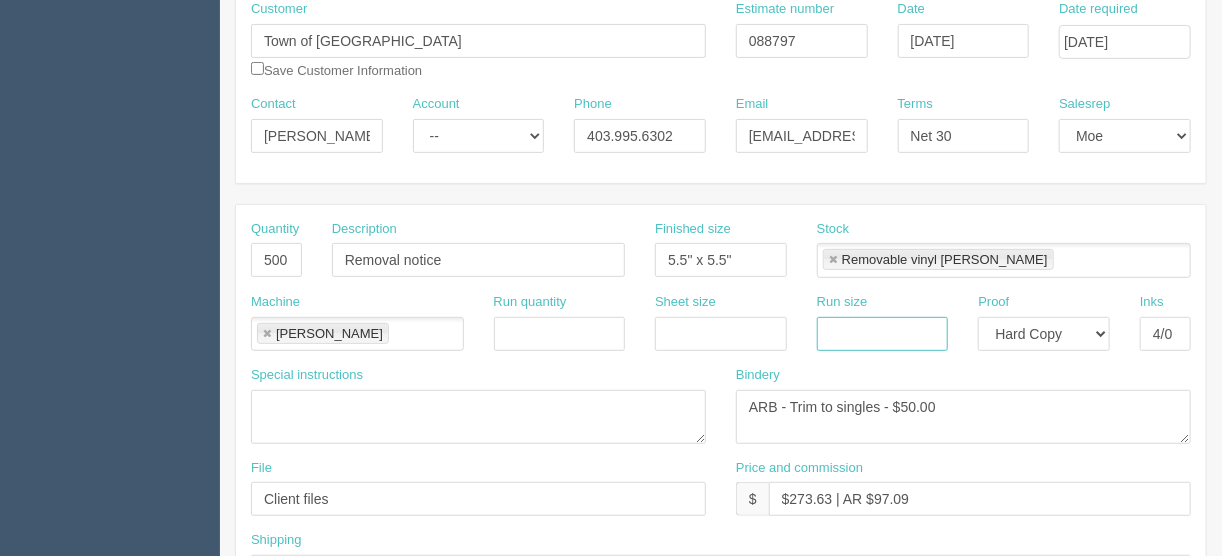 scroll, scrollTop: 320, scrollLeft: 0, axis: vertical 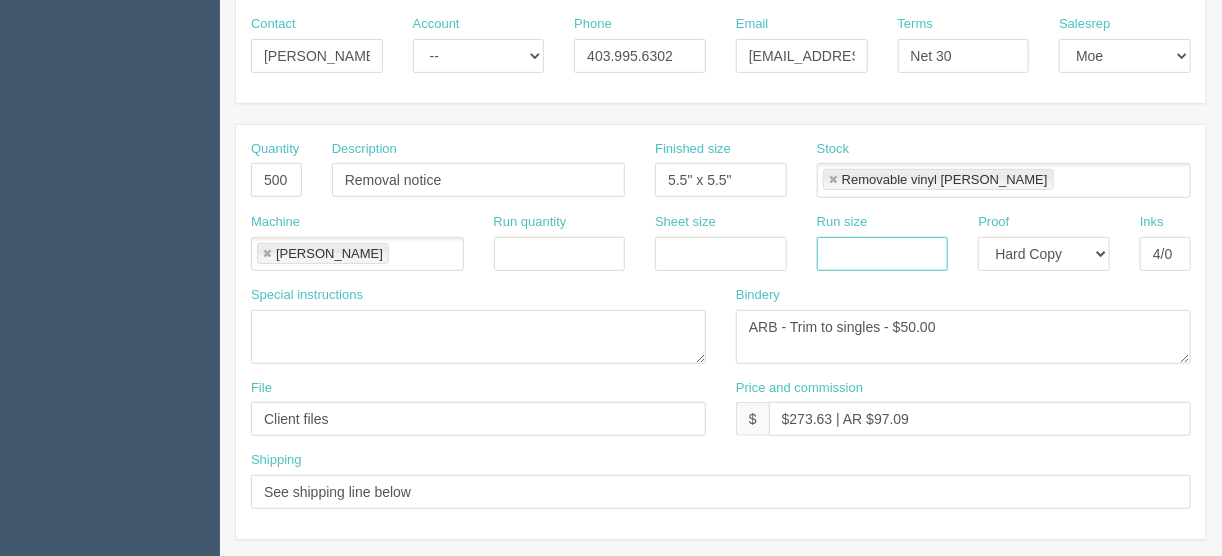 type 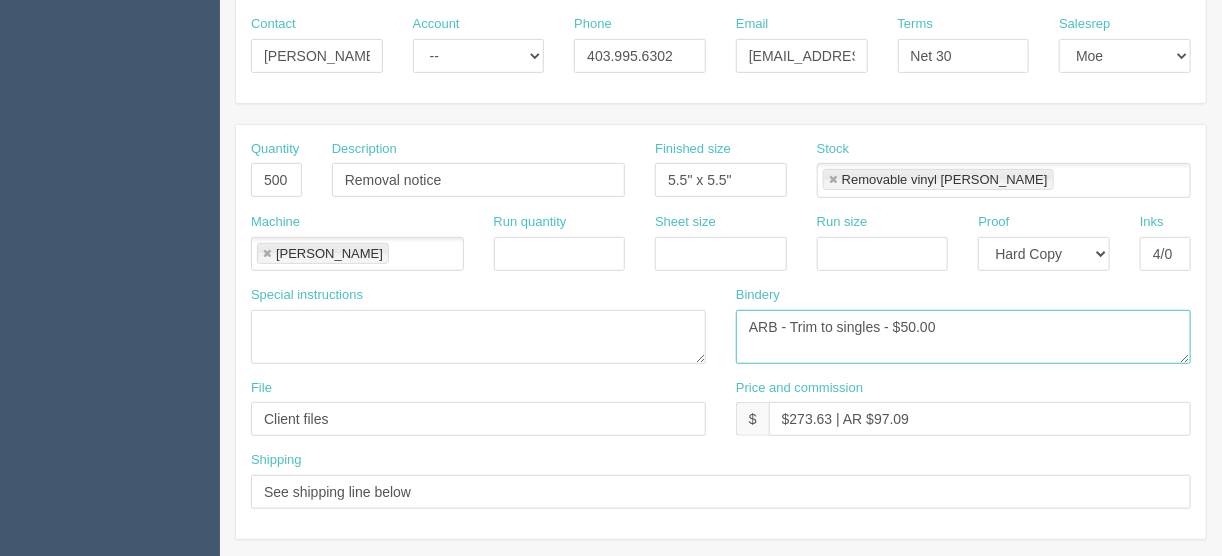 click on "ARB - Trim to singles - $50.00" at bounding box center [963, 337] 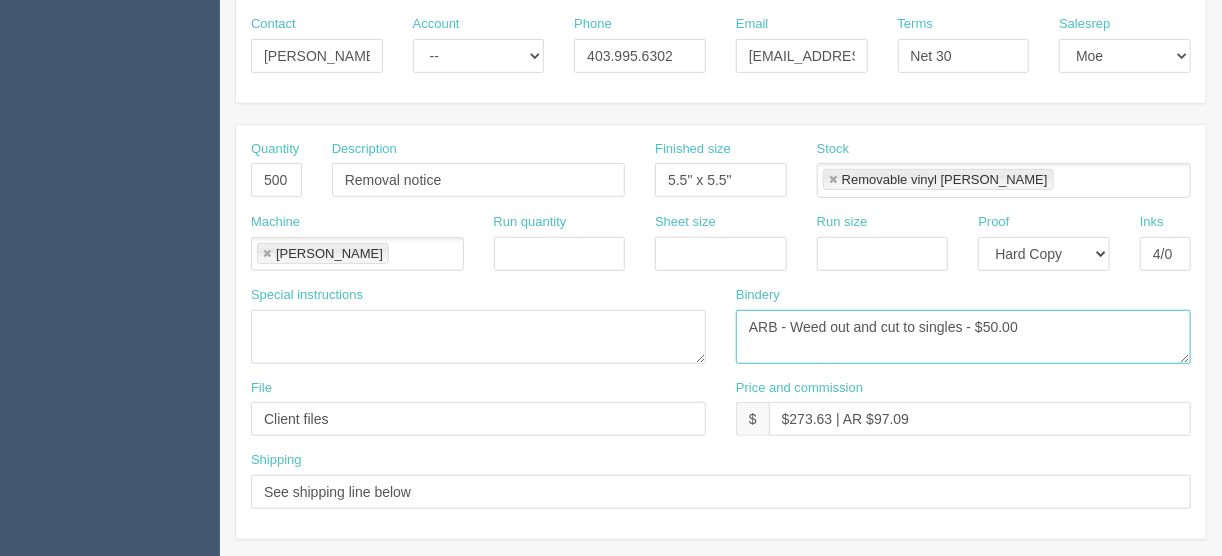 type on "ARB - Weed out and cut to singles - $50.00" 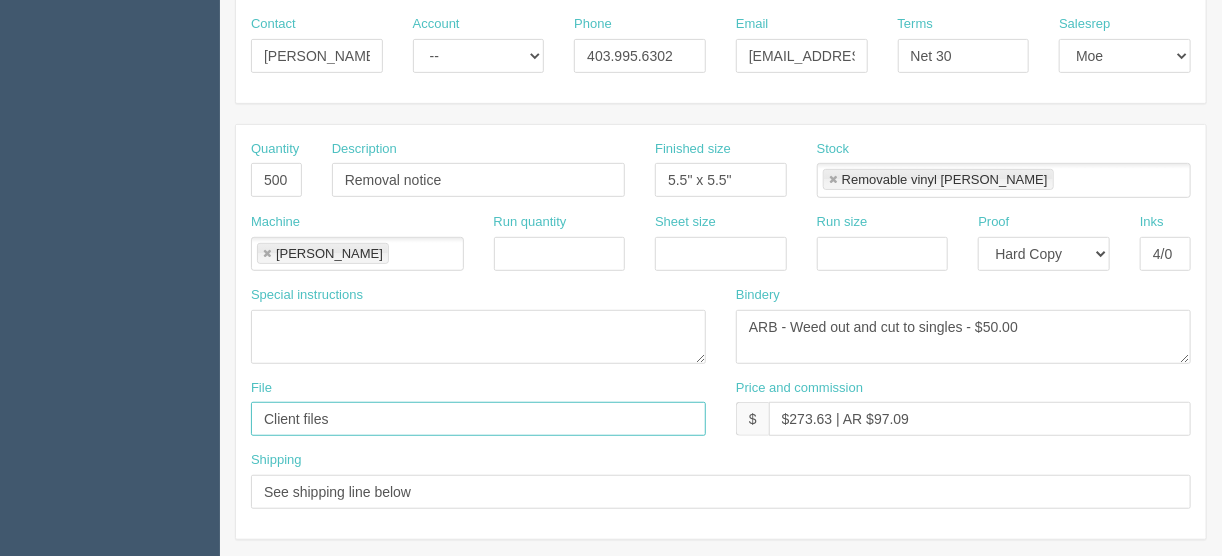 click on "Client files" at bounding box center [478, 419] 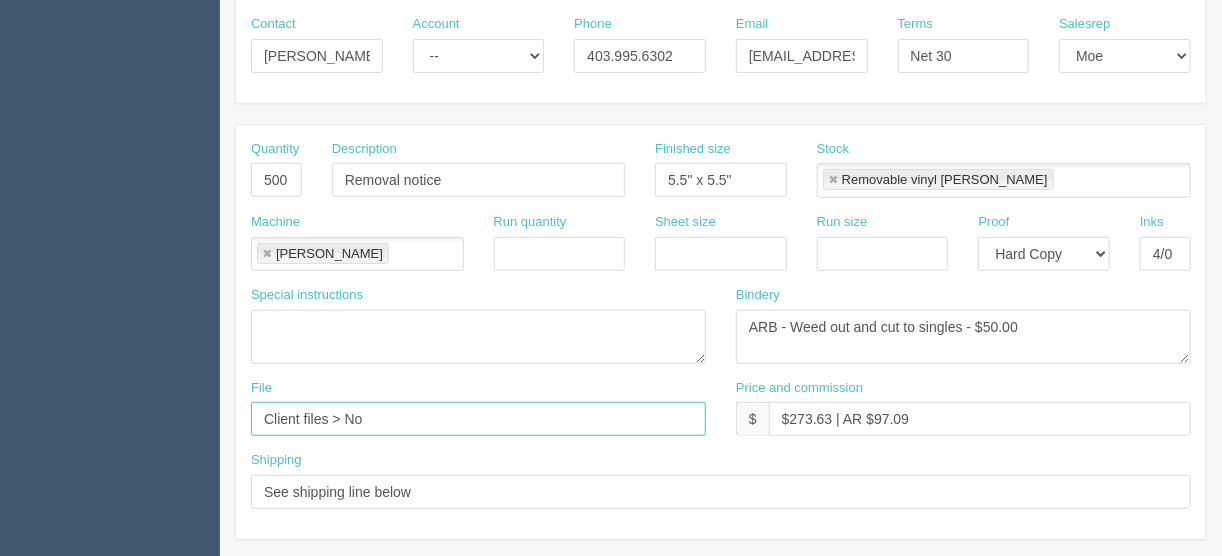 type on "Client files > November 2024" 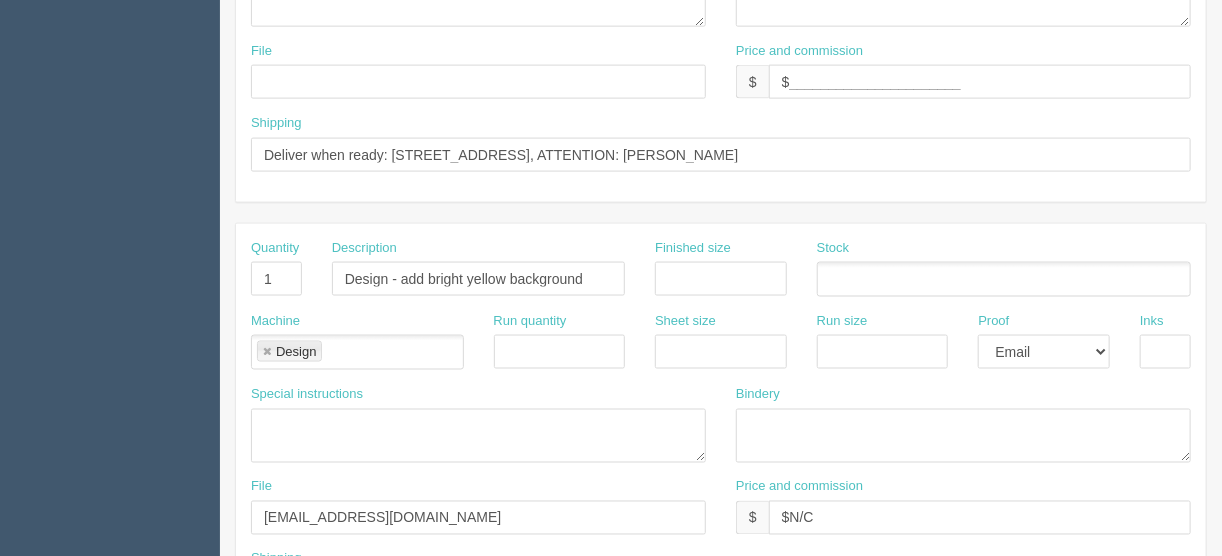 scroll, scrollTop: 1120, scrollLeft: 0, axis: vertical 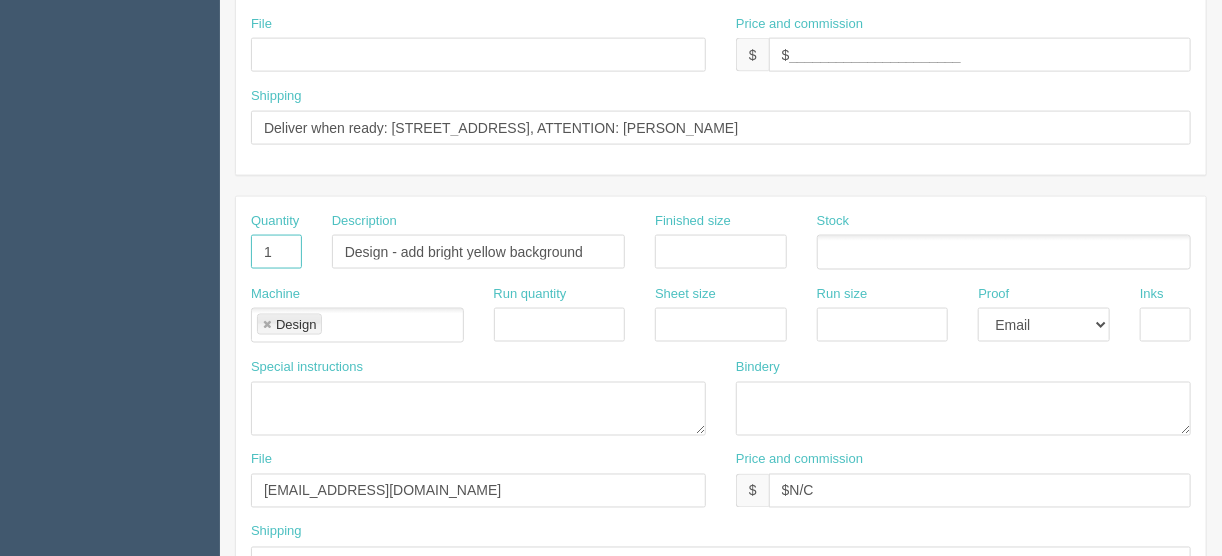 drag, startPoint x: 273, startPoint y: 247, endPoint x: 246, endPoint y: 230, distance: 31.906113 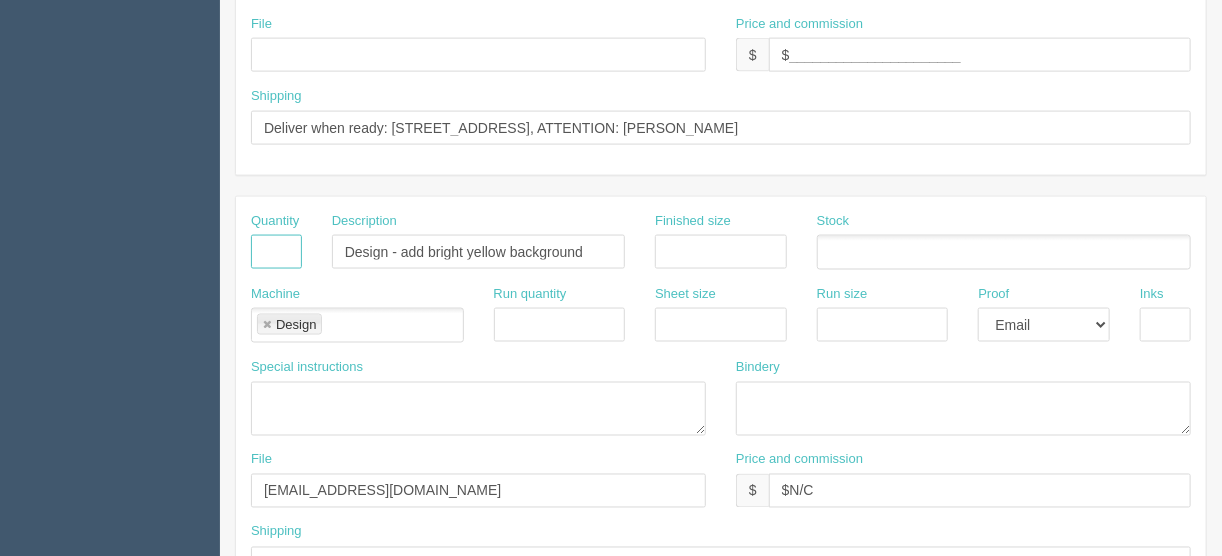 type 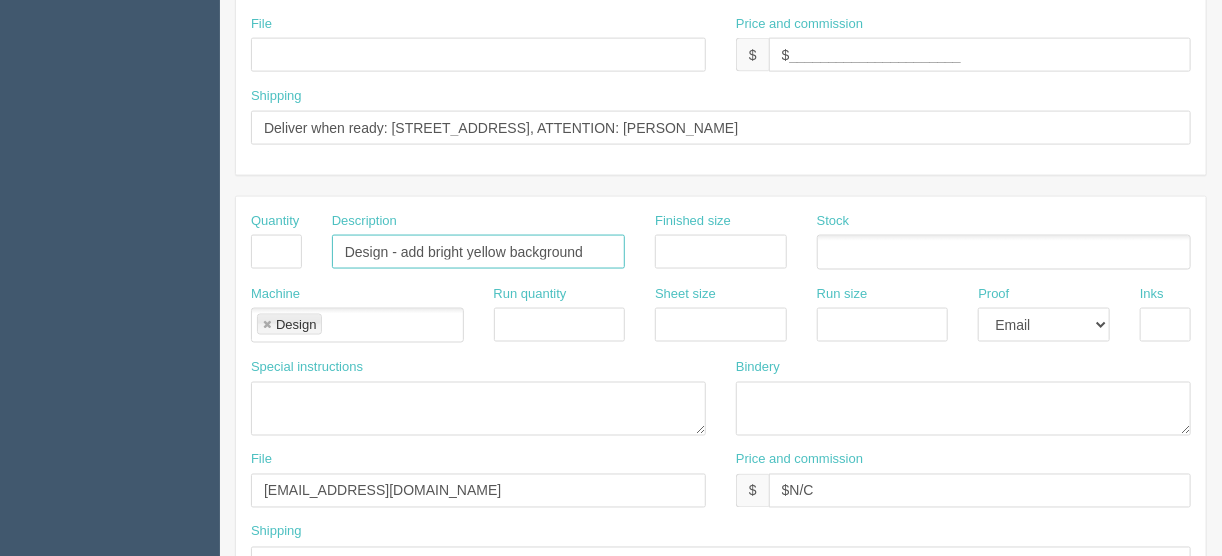 type 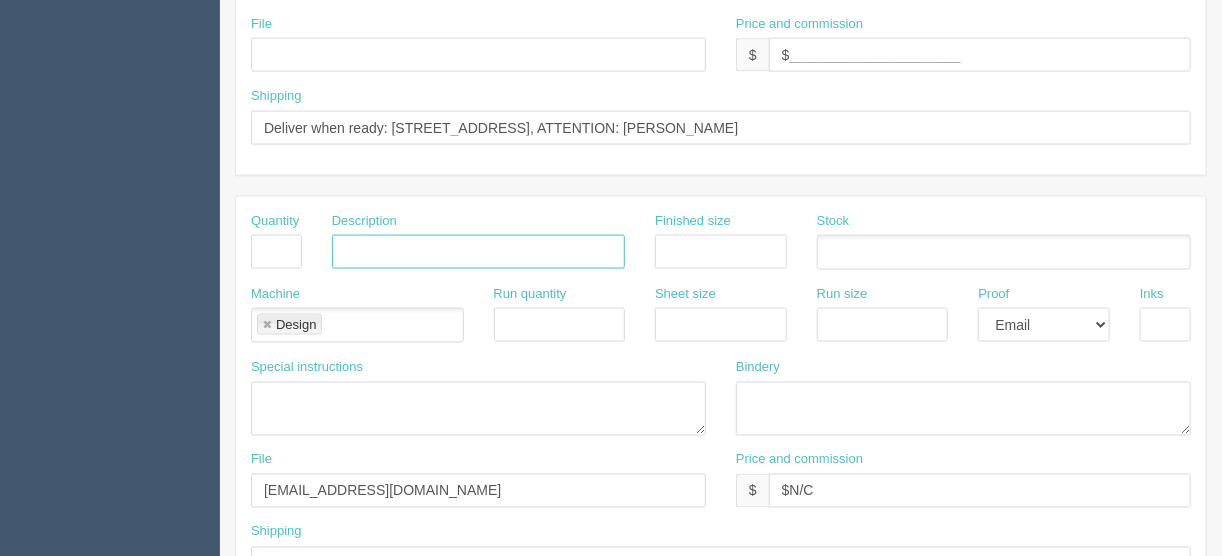 click at bounding box center [267, 325] 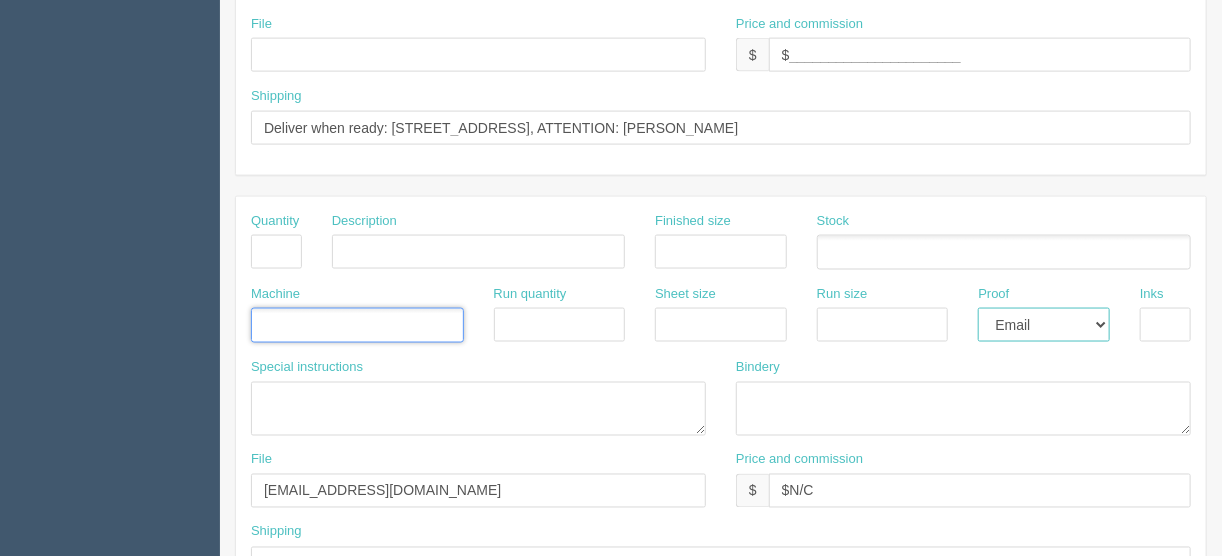 click on "--
Email
Hard Copy" at bounding box center (1044, 325) 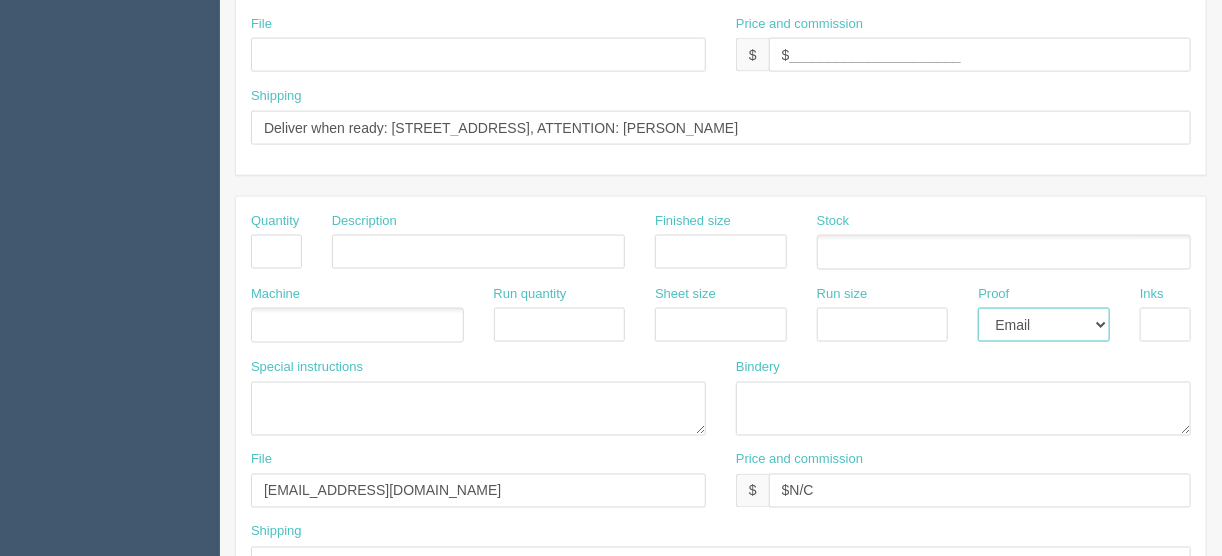 select 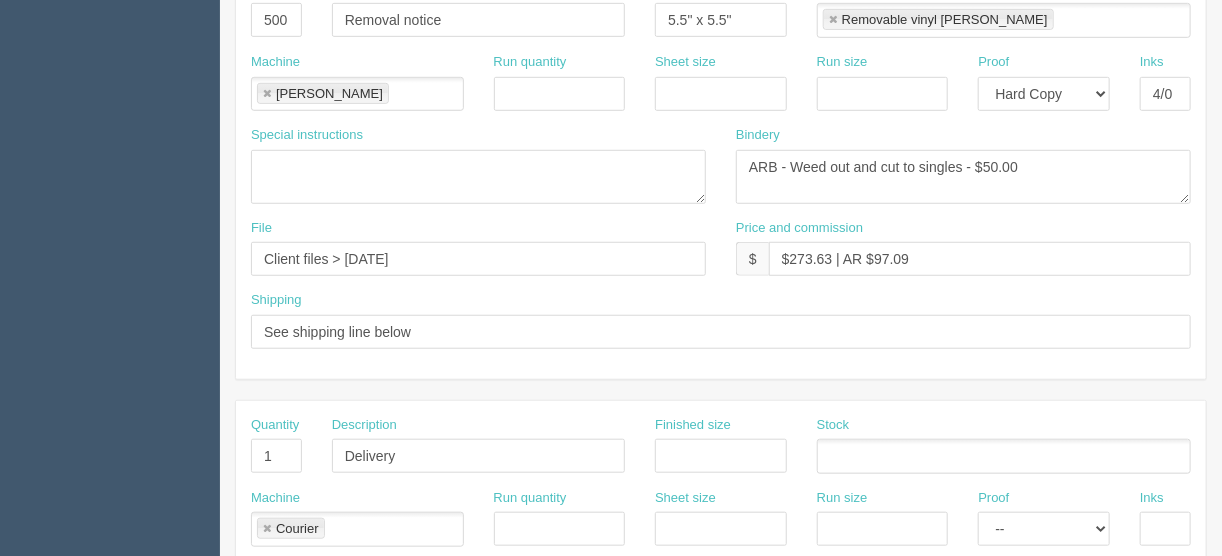 scroll, scrollTop: 480, scrollLeft: 0, axis: vertical 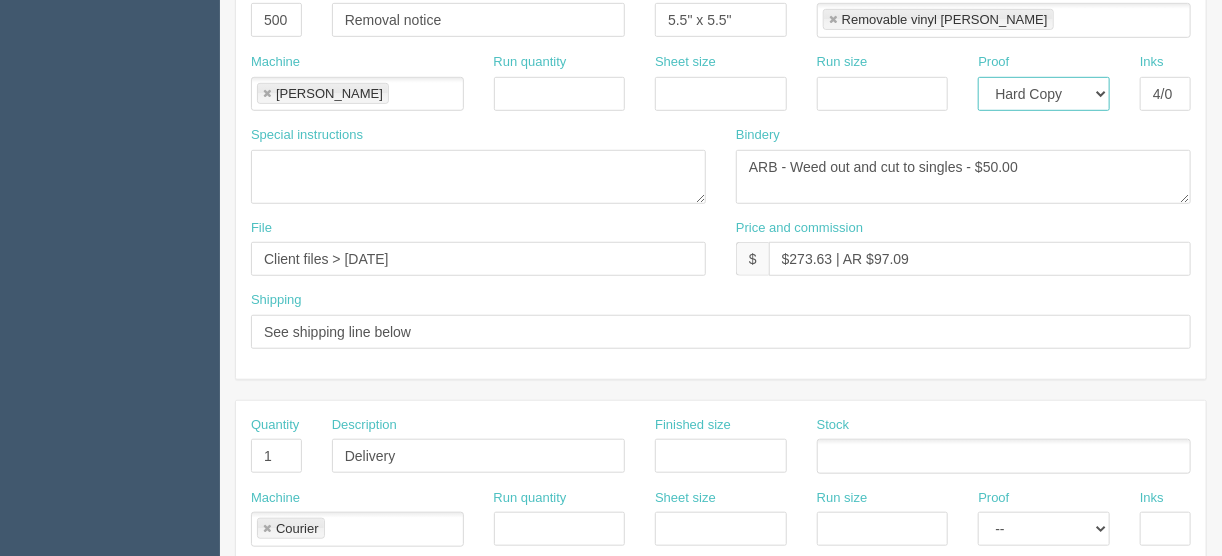 click on "--
Email
Hard Copy" at bounding box center (1044, 94) 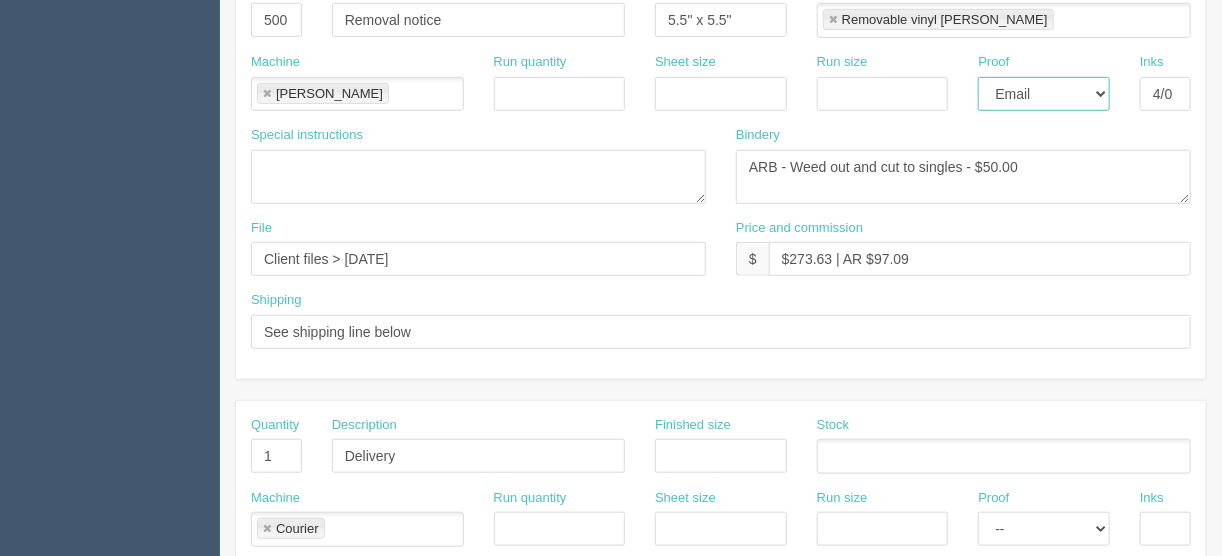 click on "--
Email
Hard Copy" at bounding box center (1044, 94) 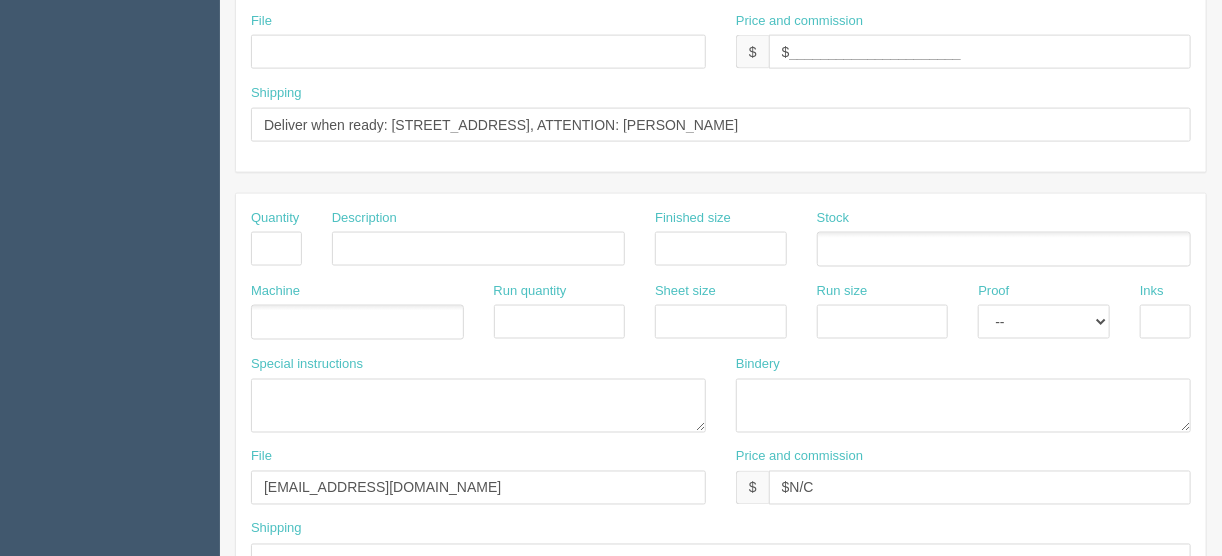 scroll, scrollTop: 1200, scrollLeft: 0, axis: vertical 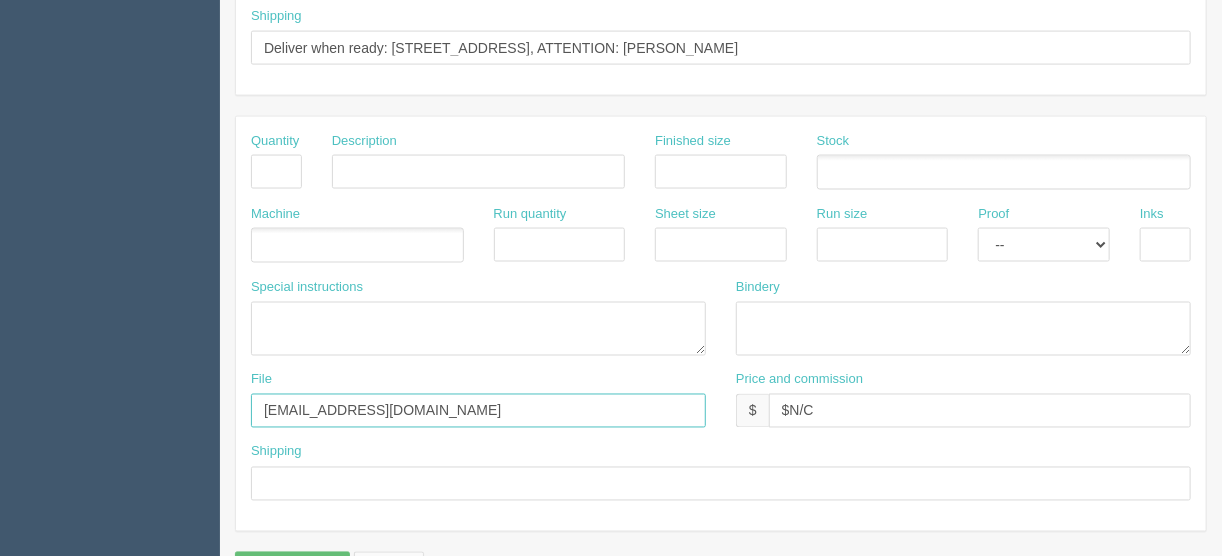 drag, startPoint x: 370, startPoint y: 395, endPoint x: 174, endPoint y: 396, distance: 196.00255 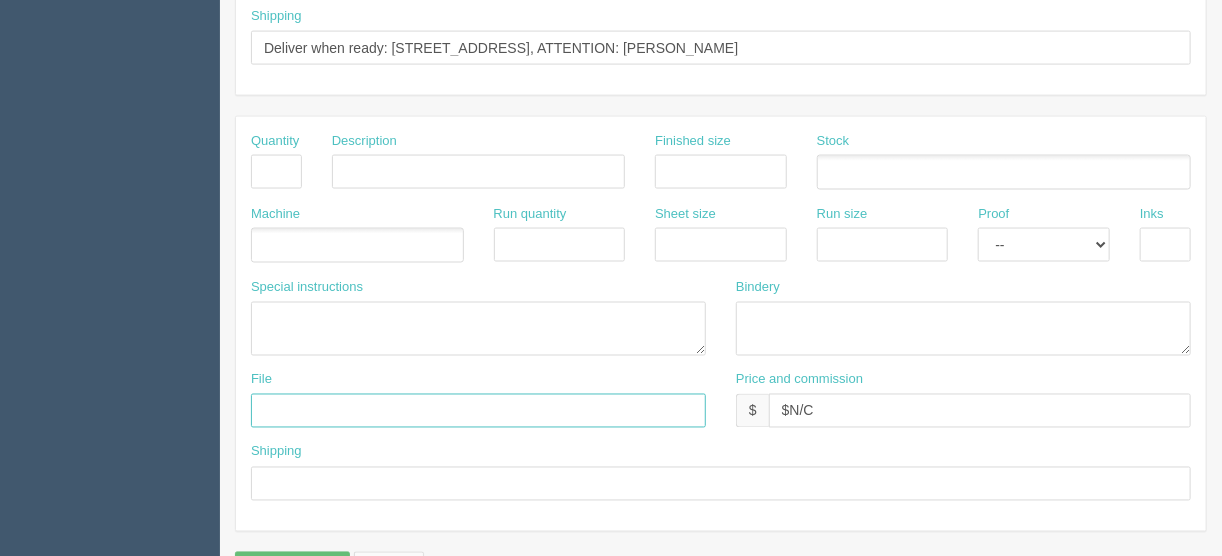 type 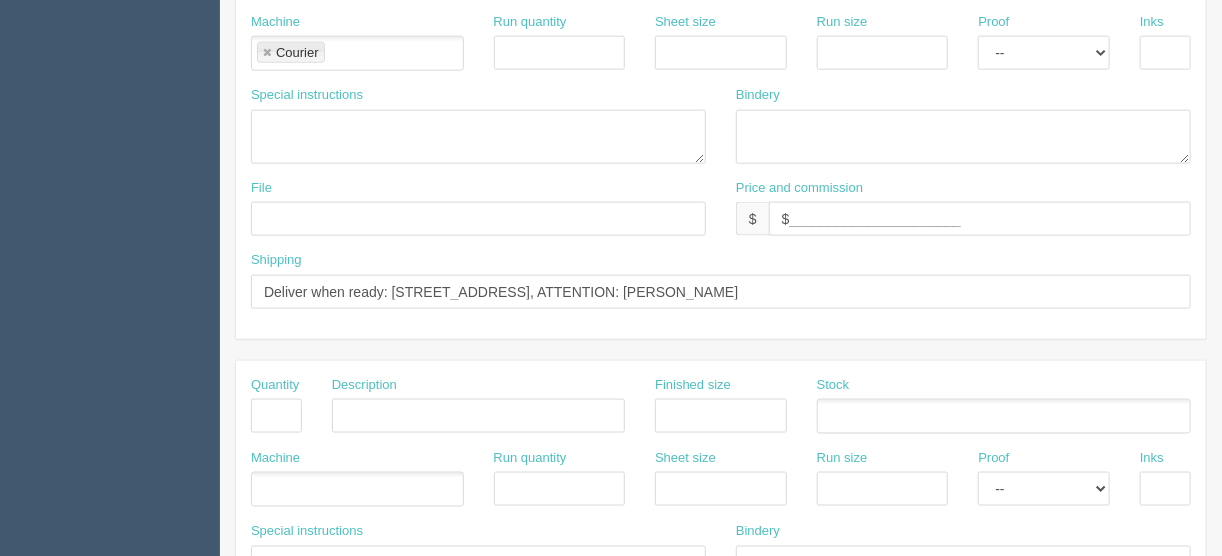 scroll, scrollTop: 929, scrollLeft: 0, axis: vertical 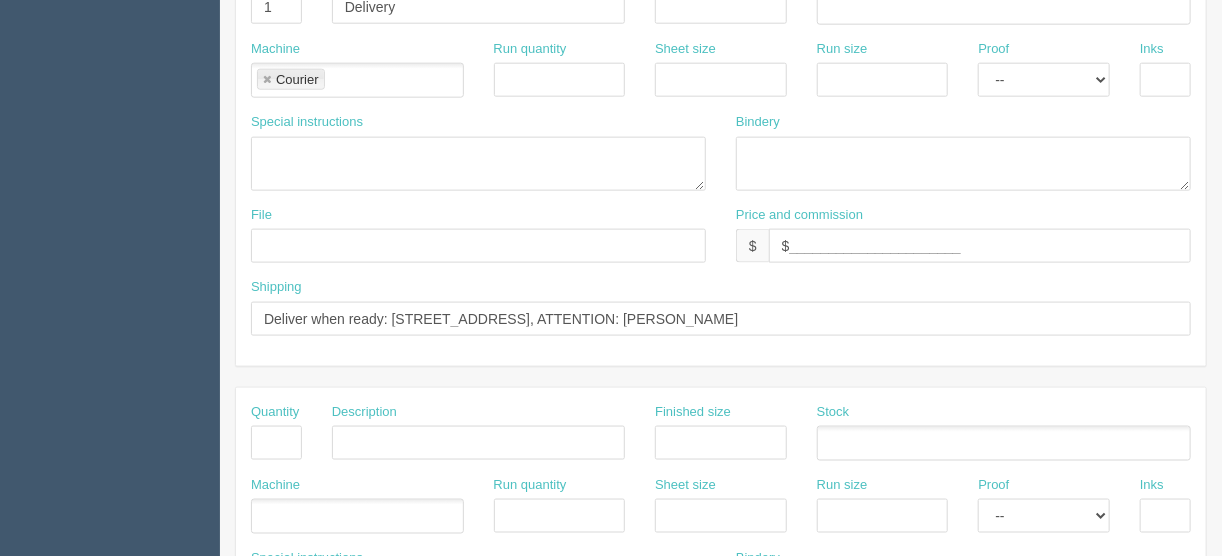type 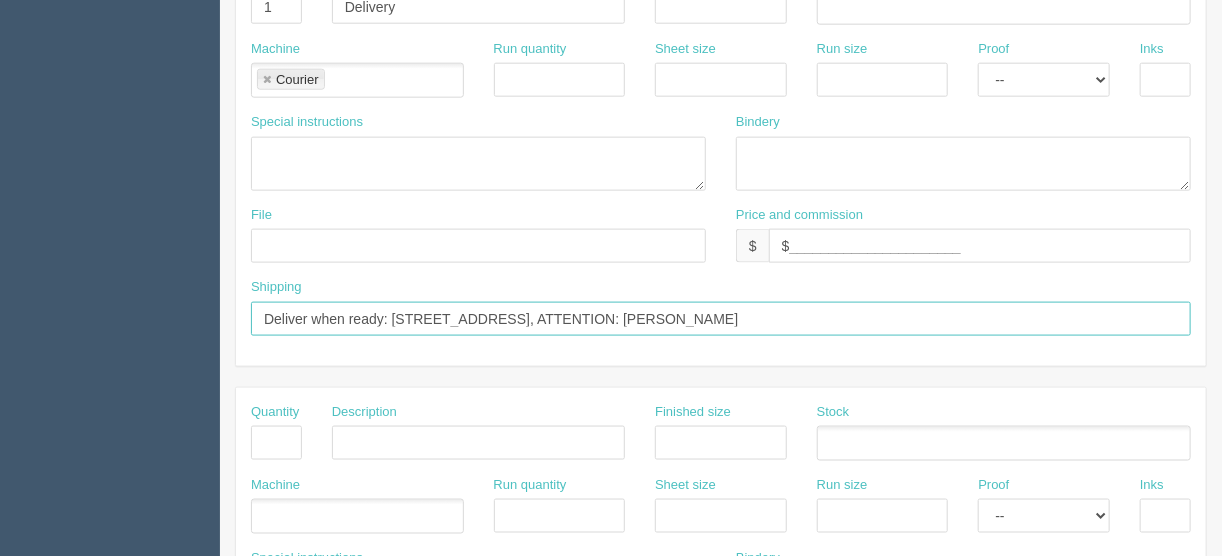 drag, startPoint x: 807, startPoint y: 316, endPoint x: 701, endPoint y: 310, distance: 106.16968 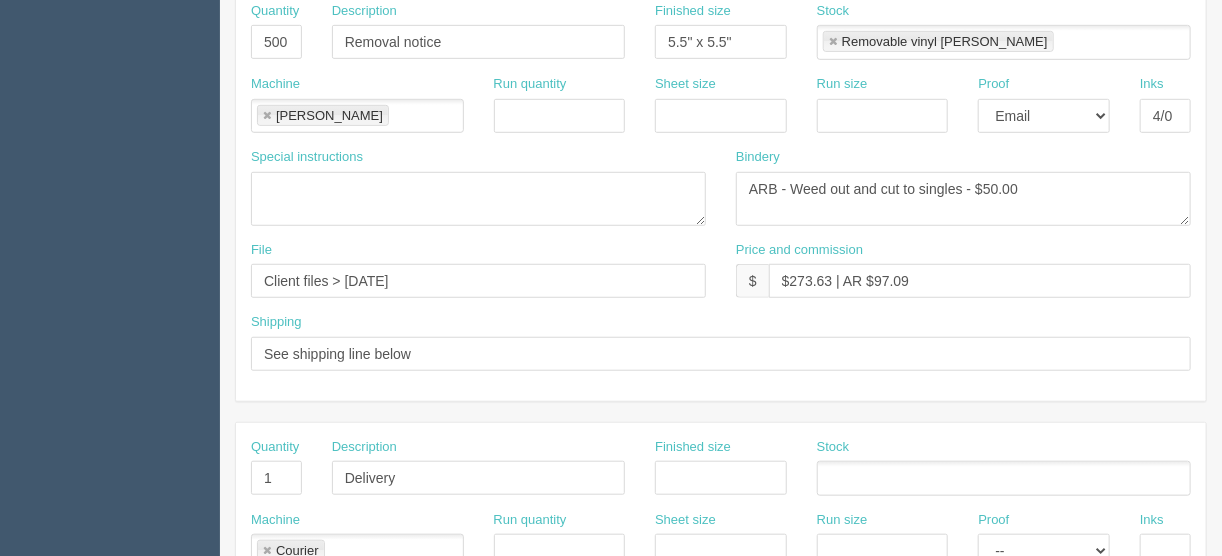scroll, scrollTop: 449, scrollLeft: 0, axis: vertical 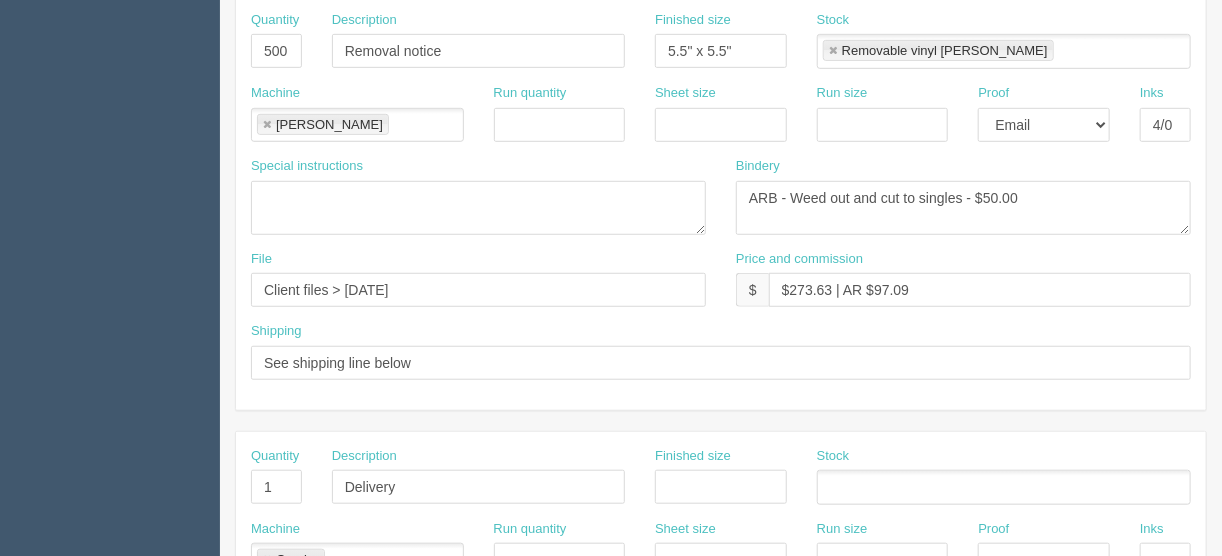 type on "Deliver when ready" 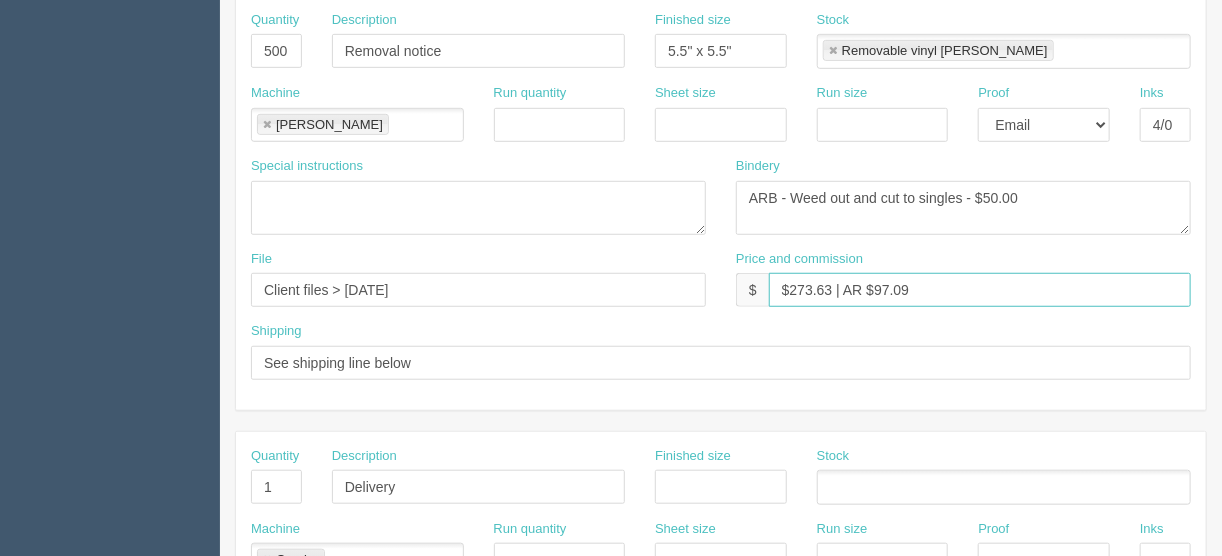 drag, startPoint x: 830, startPoint y: 283, endPoint x: 789, endPoint y: 283, distance: 41 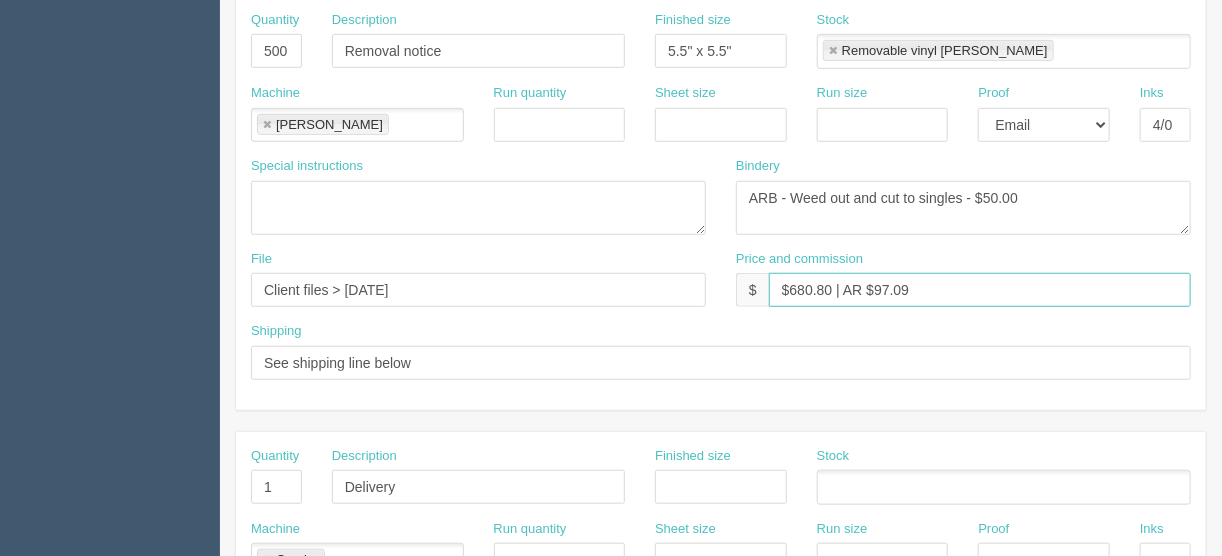 type on "$680.80 | AR $97.09" 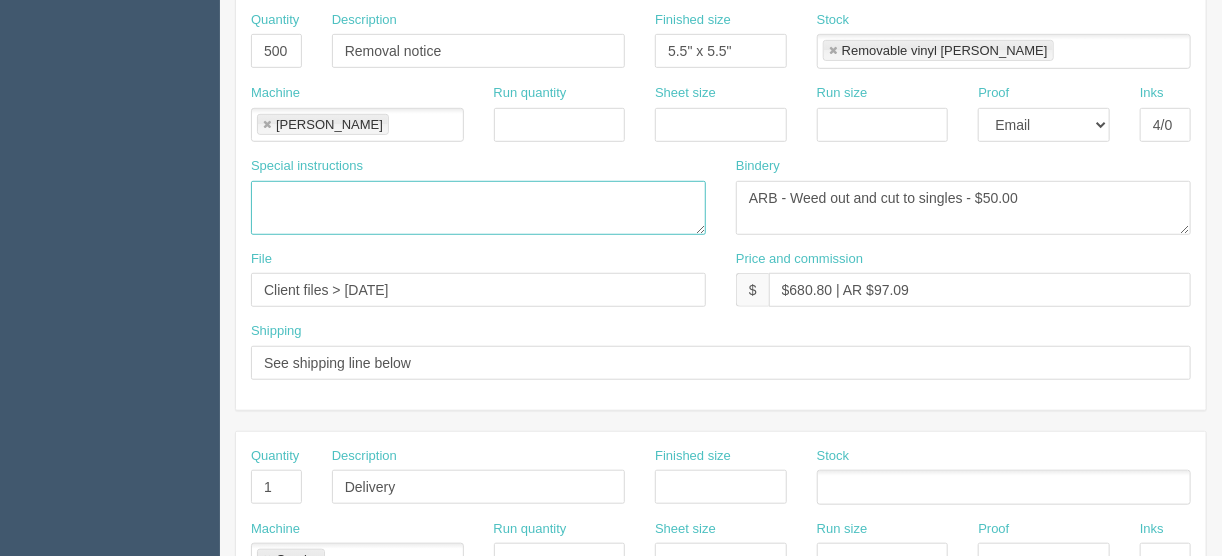 click at bounding box center (478, 208) 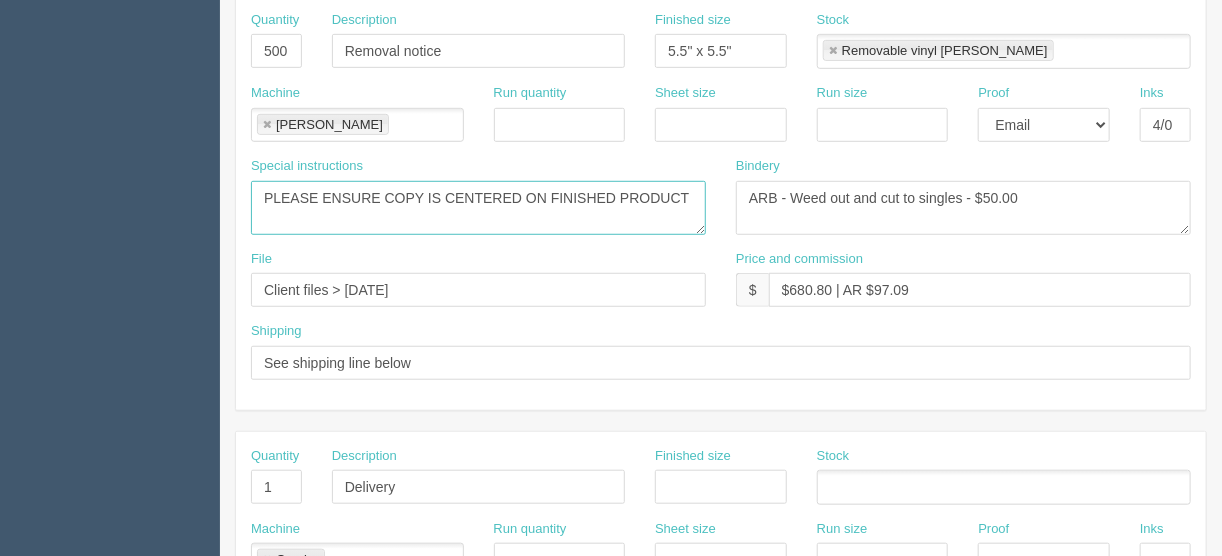 type on "PLEASE ENSURE COPY IS CENTERED ON FINISHED PRODUCT" 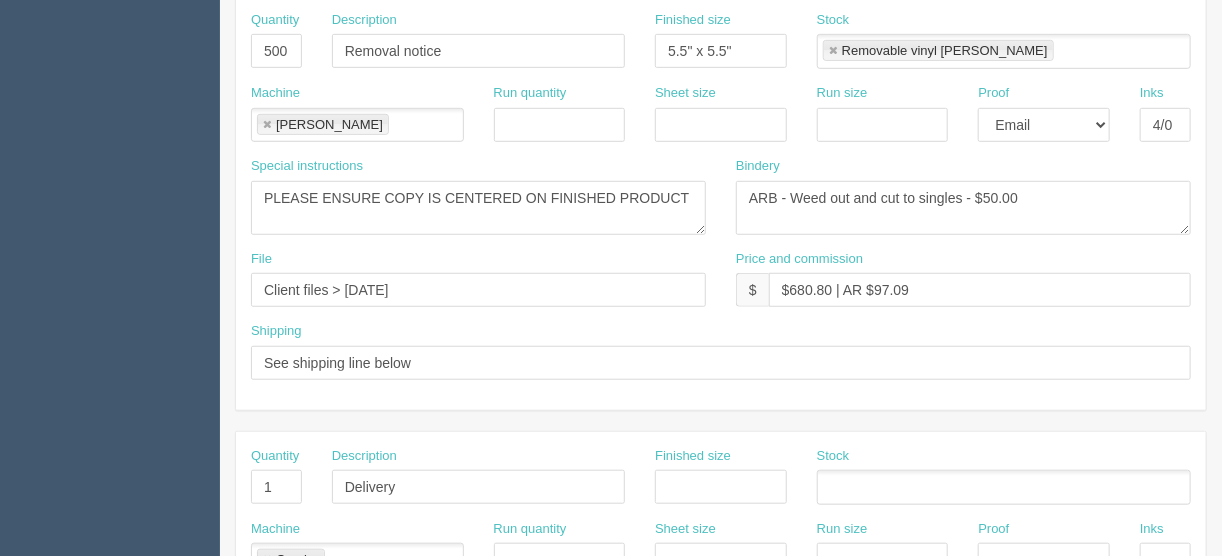 scroll, scrollTop: 369, scrollLeft: 0, axis: vertical 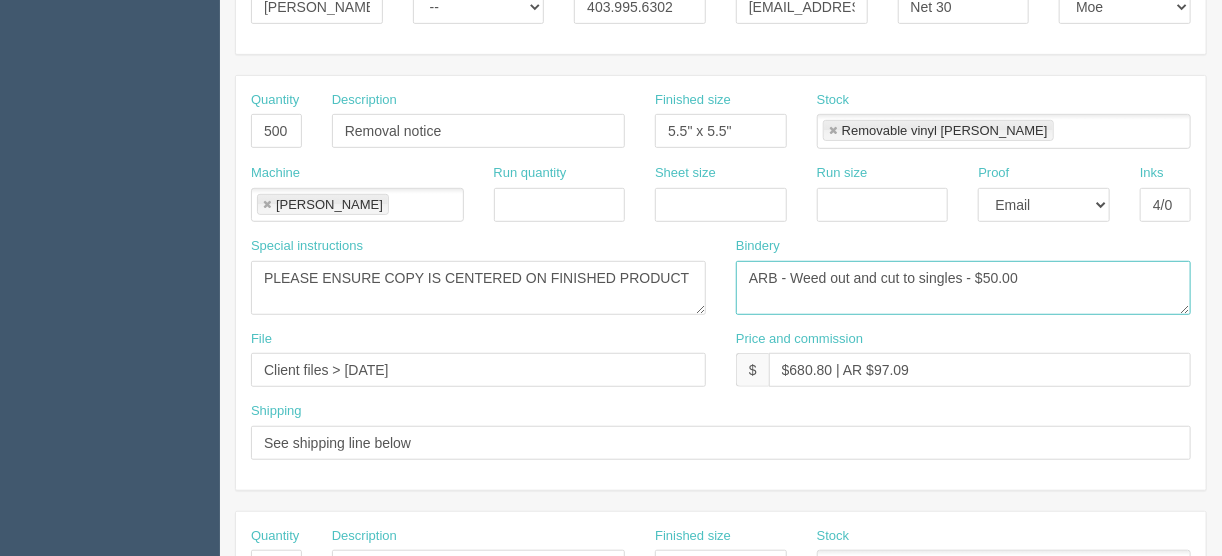 drag, startPoint x: 998, startPoint y: 273, endPoint x: 1001, endPoint y: 286, distance: 13.341664 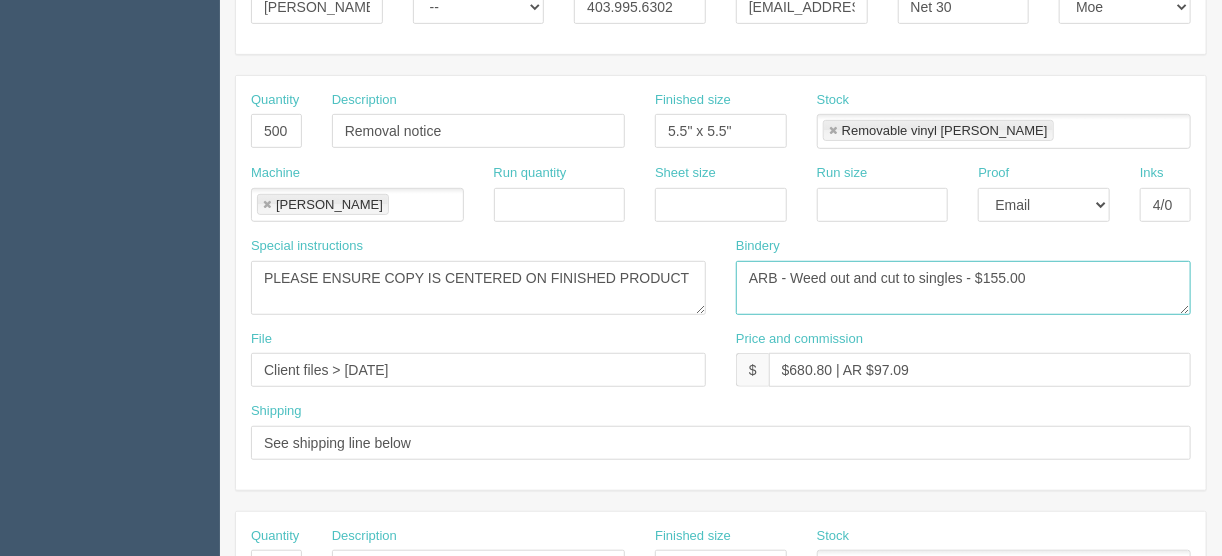 type on "ARB - Weed out and cut to singles - $155.00" 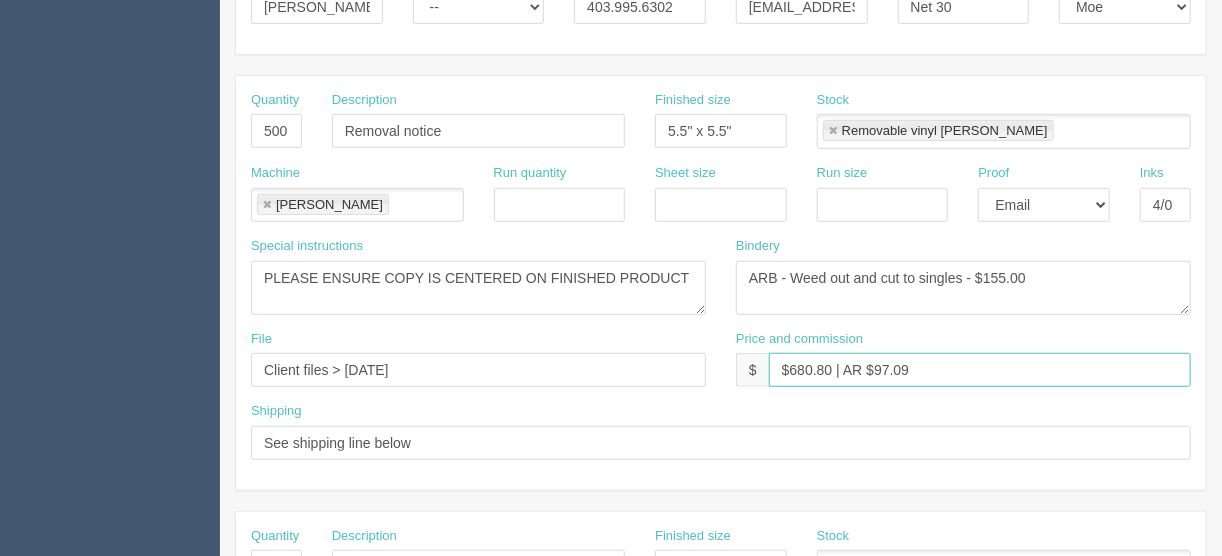 drag, startPoint x: 920, startPoint y: 368, endPoint x: 874, endPoint y: 369, distance: 46.010868 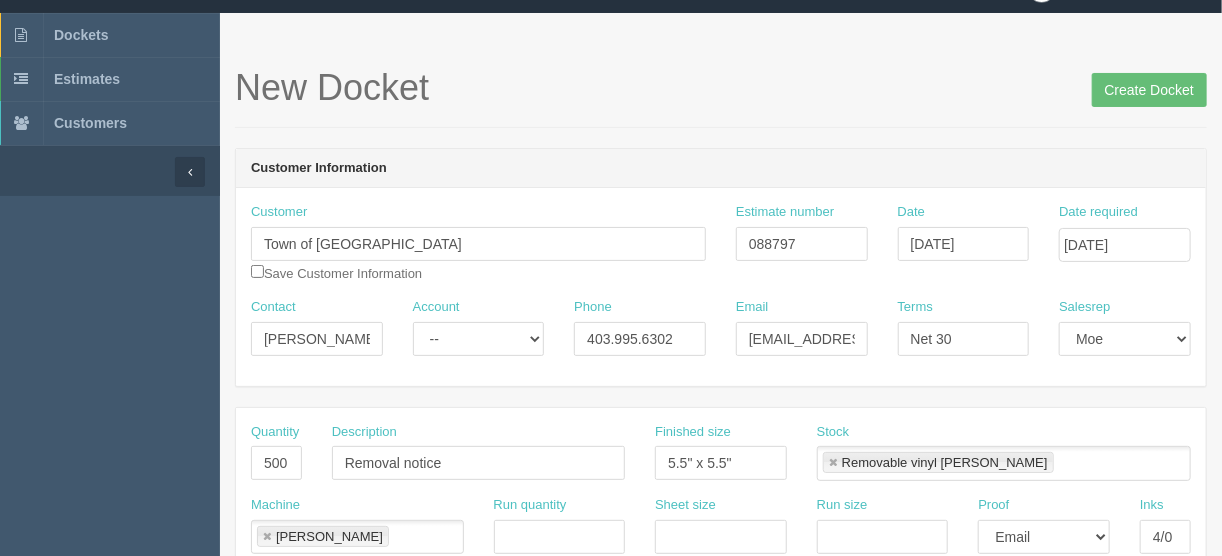 scroll, scrollTop: 0, scrollLeft: 0, axis: both 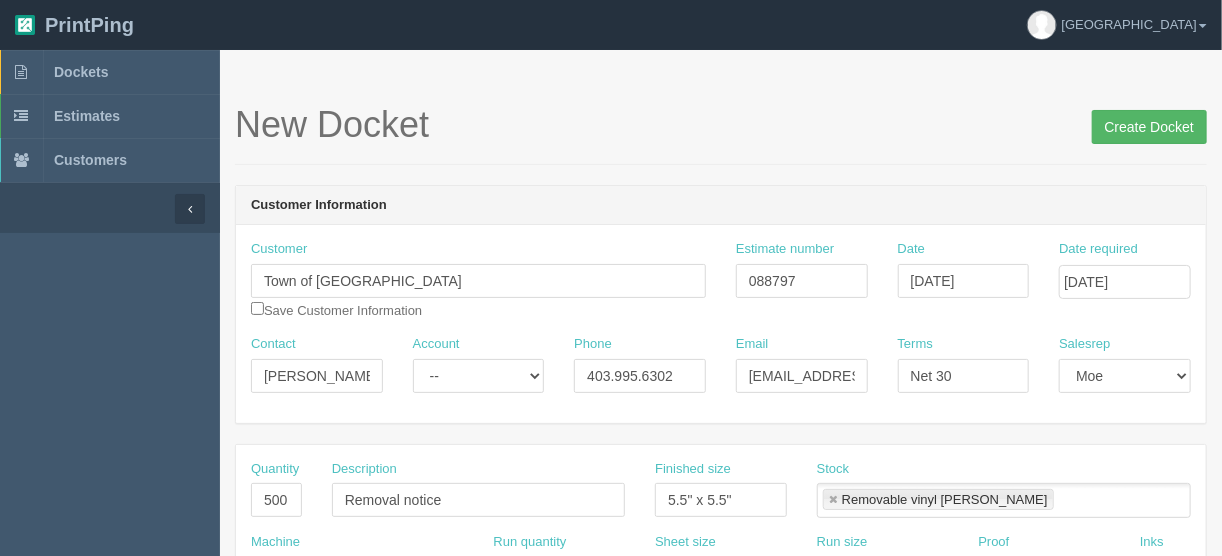 type on "$680.80 | AR $233.83" 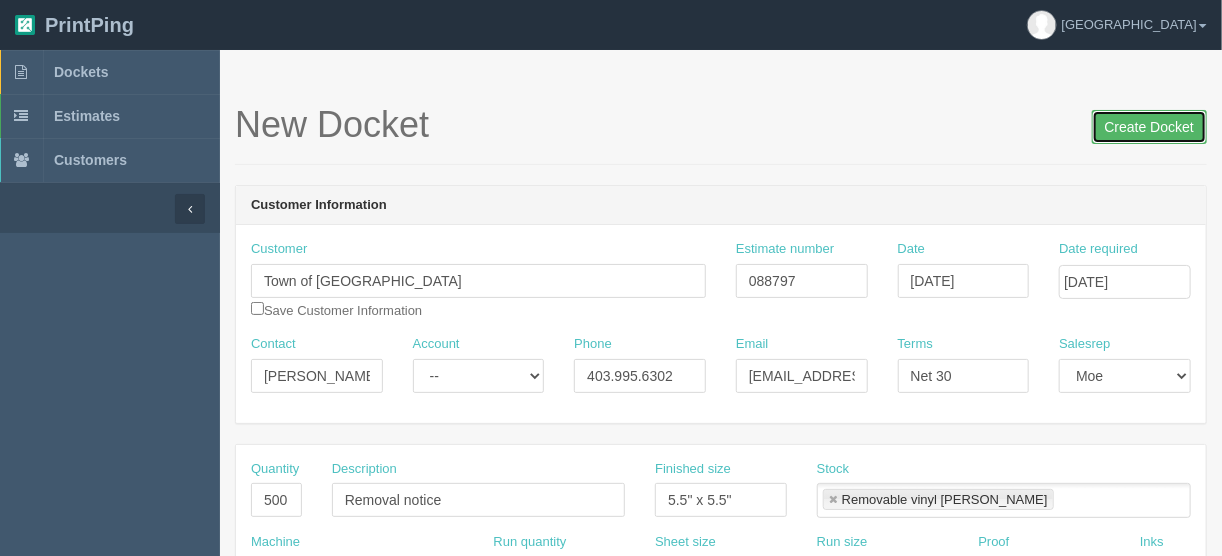 click on "Create Docket" at bounding box center (1149, 127) 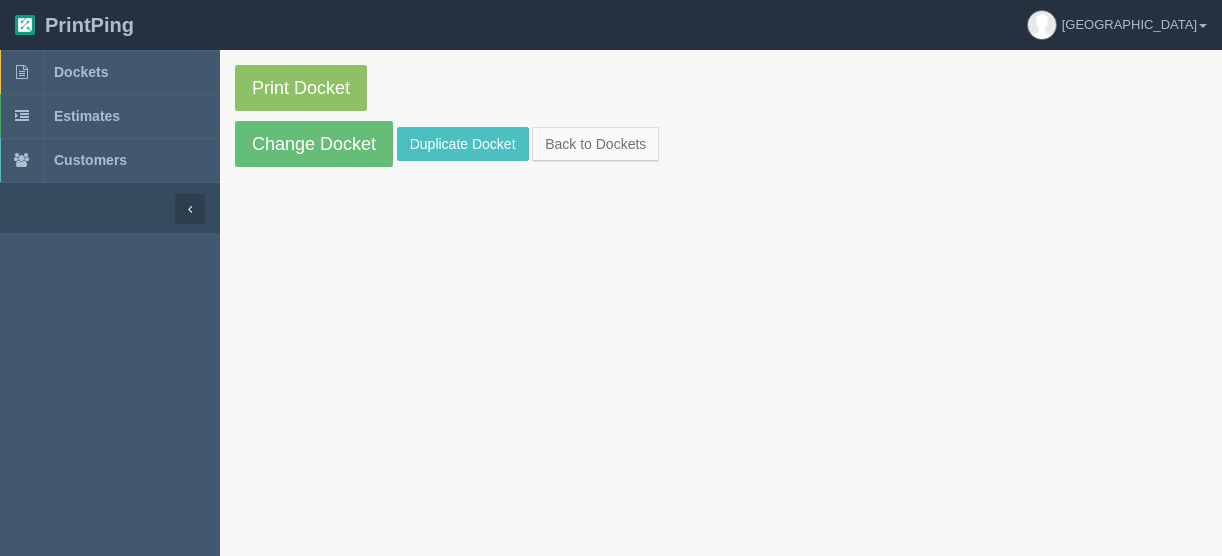 scroll, scrollTop: 0, scrollLeft: 0, axis: both 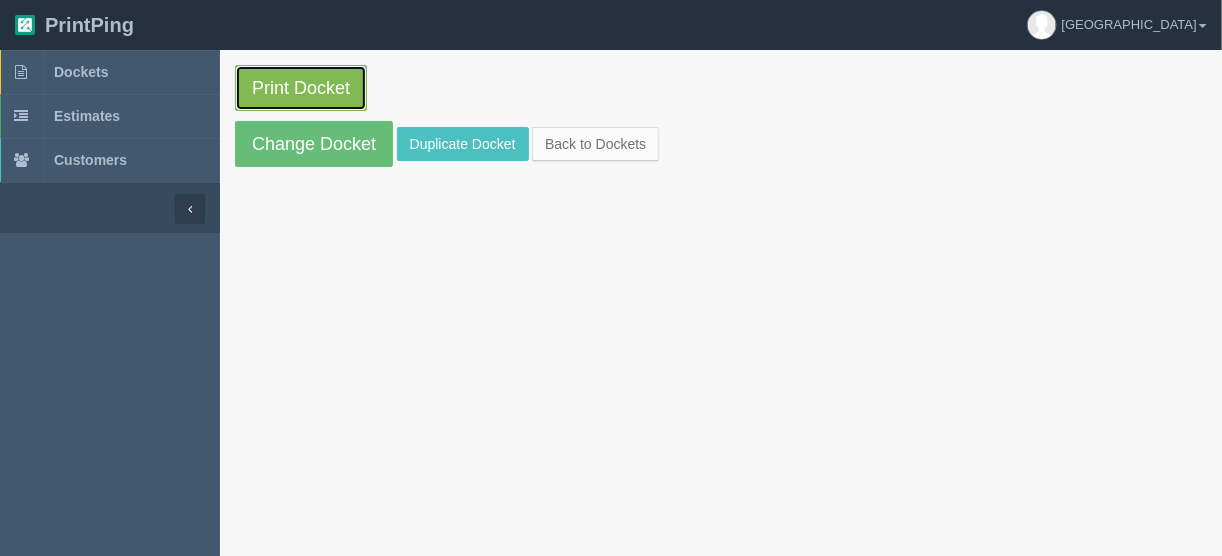 click on "Print Docket" at bounding box center (301, 88) 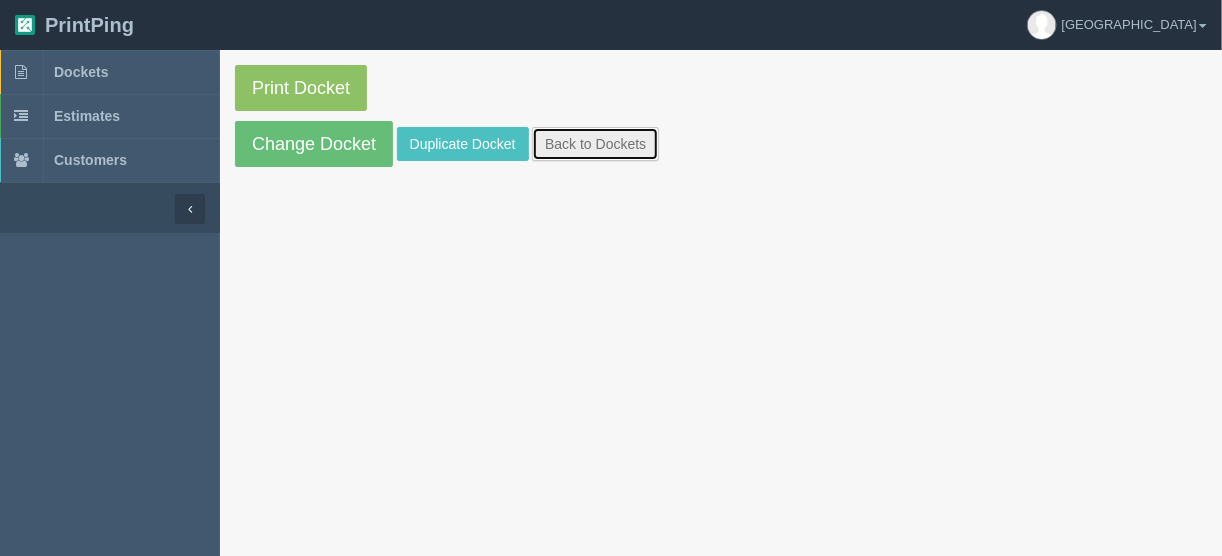 click on "Back to Dockets" at bounding box center [595, 144] 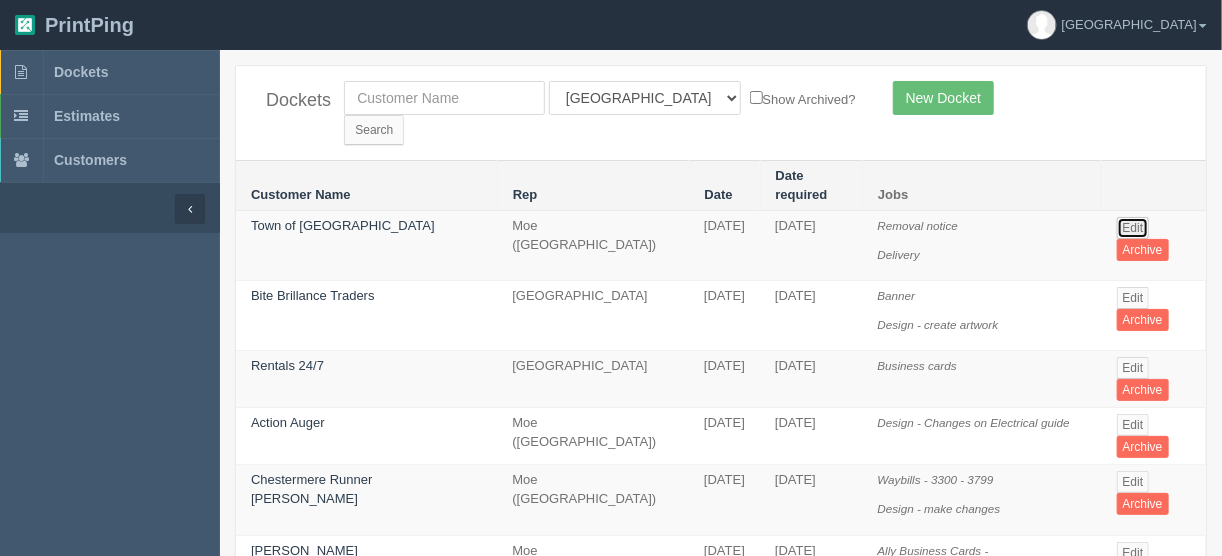 click on "Edit" at bounding box center (1133, 228) 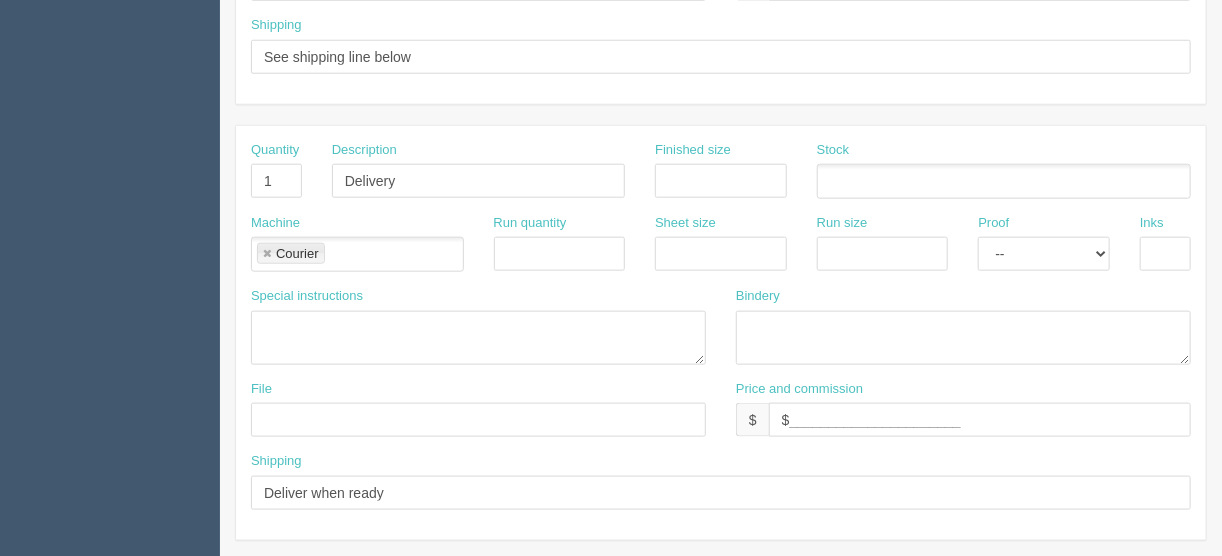 scroll, scrollTop: 880, scrollLeft: 0, axis: vertical 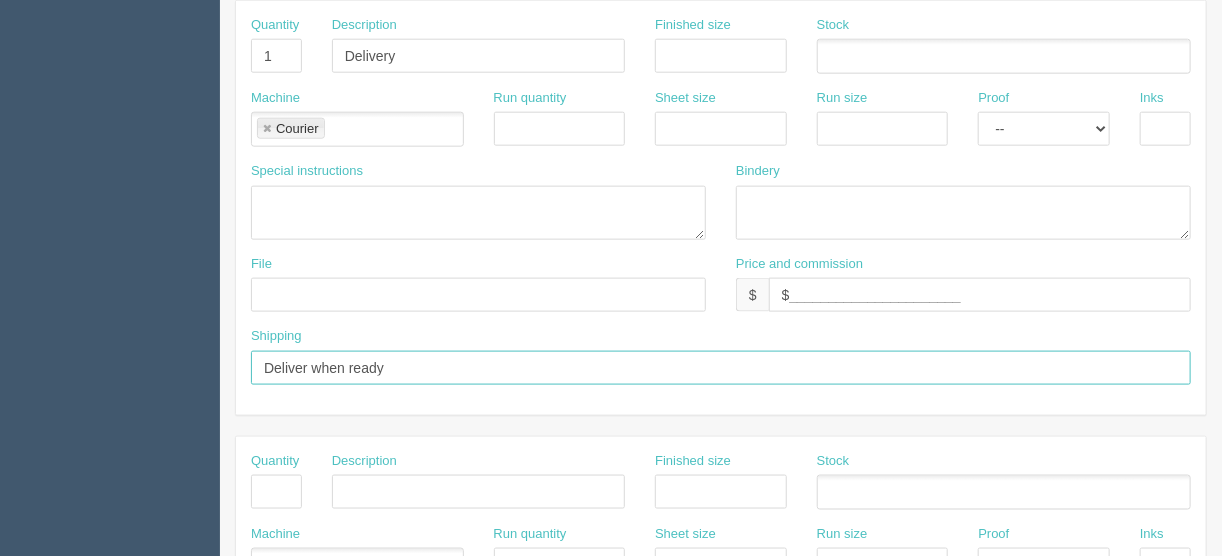 click on "Deliver when ready" at bounding box center [721, 368] 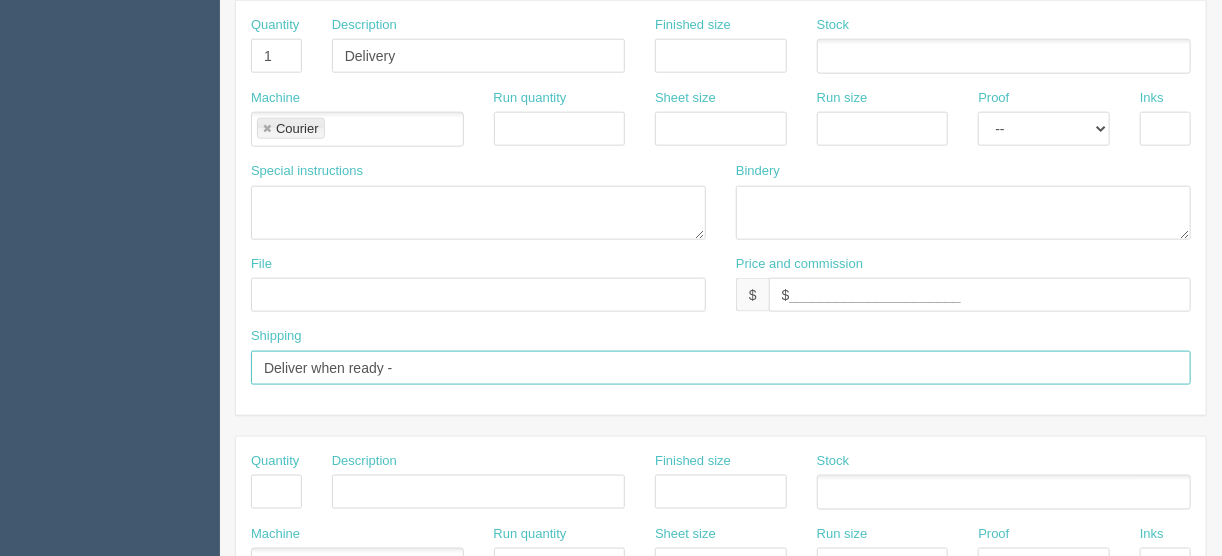paste on "Municipal Enforcement [STREET_ADDRESS]" 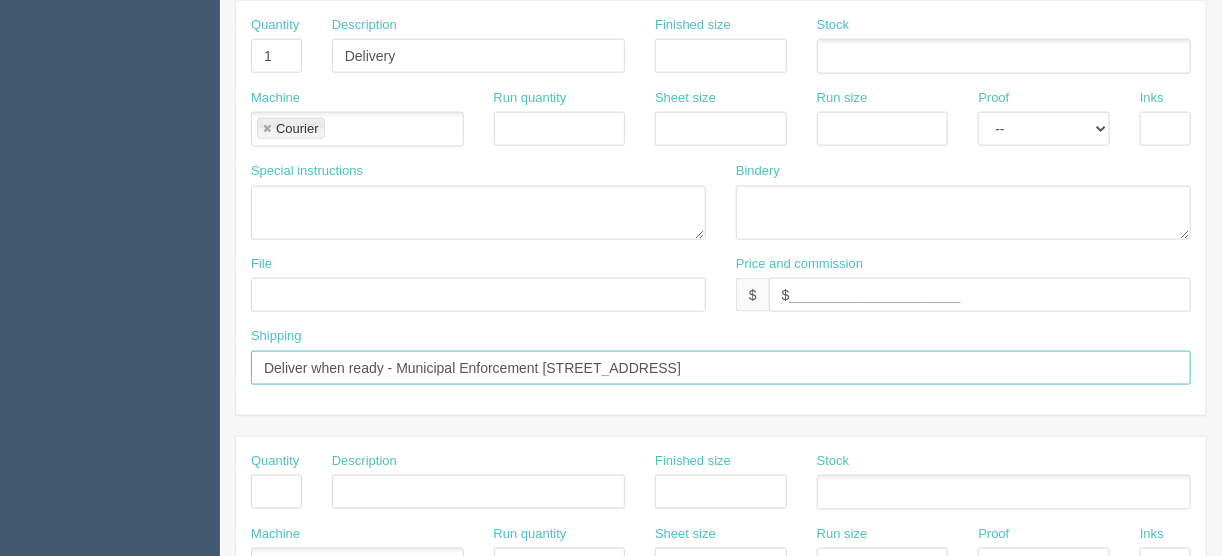 type on "Deliver when ready - Municipal Enforcement [STREET_ADDRESS]" 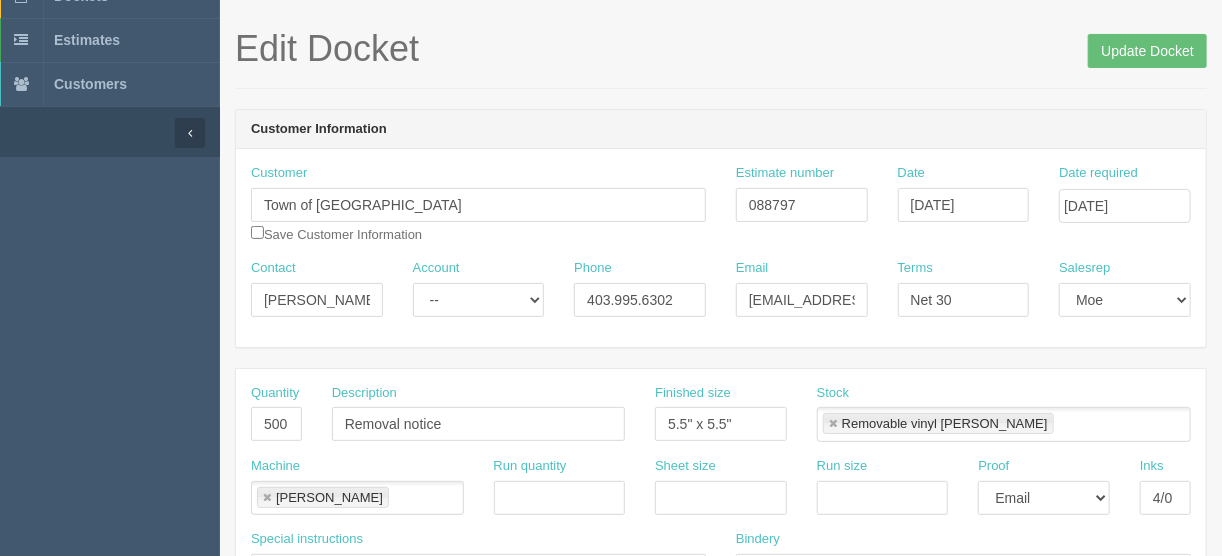 scroll, scrollTop: 0, scrollLeft: 0, axis: both 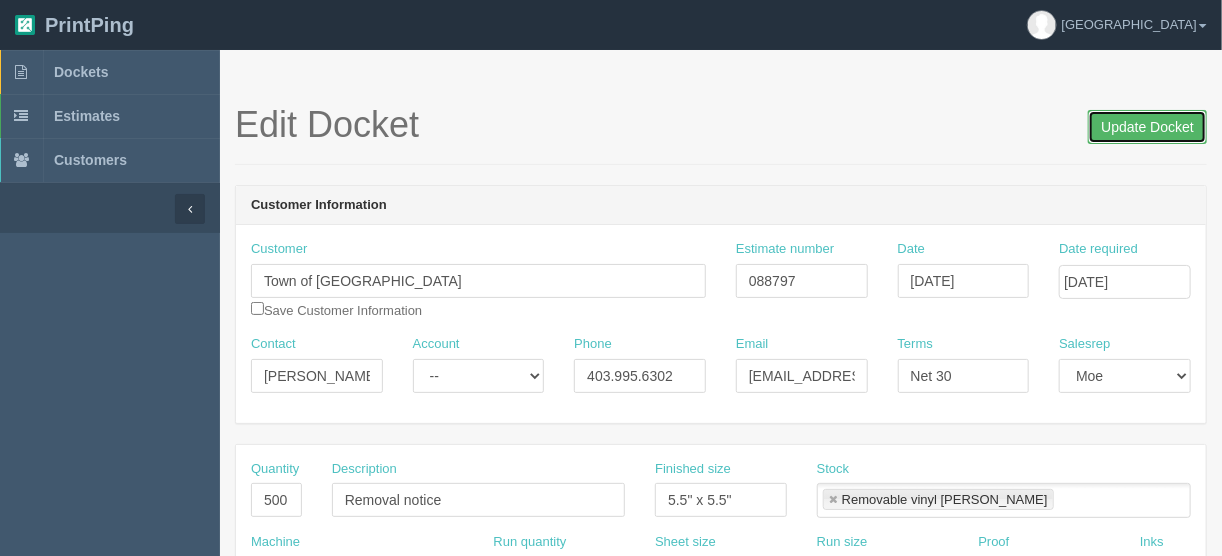 click on "Update Docket" at bounding box center [1147, 127] 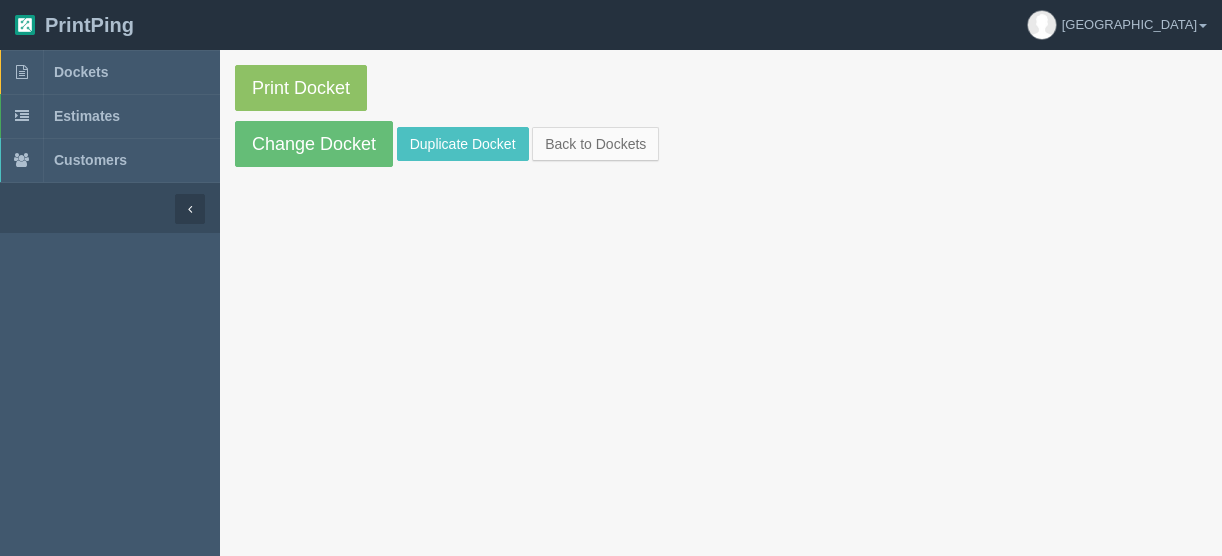 scroll, scrollTop: 0, scrollLeft: 0, axis: both 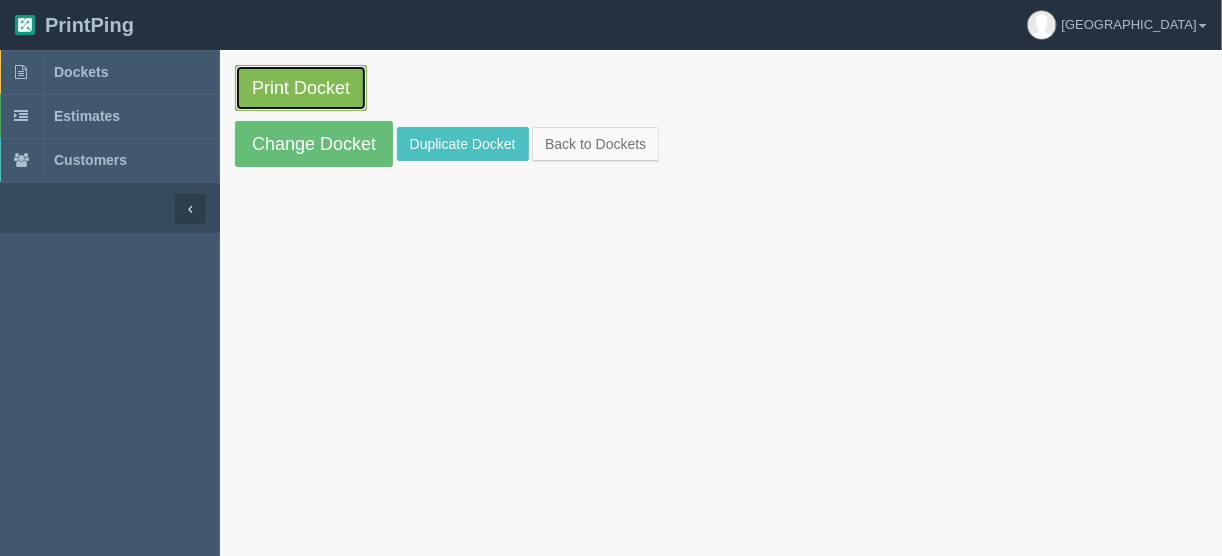 click on "Print Docket" at bounding box center [301, 88] 